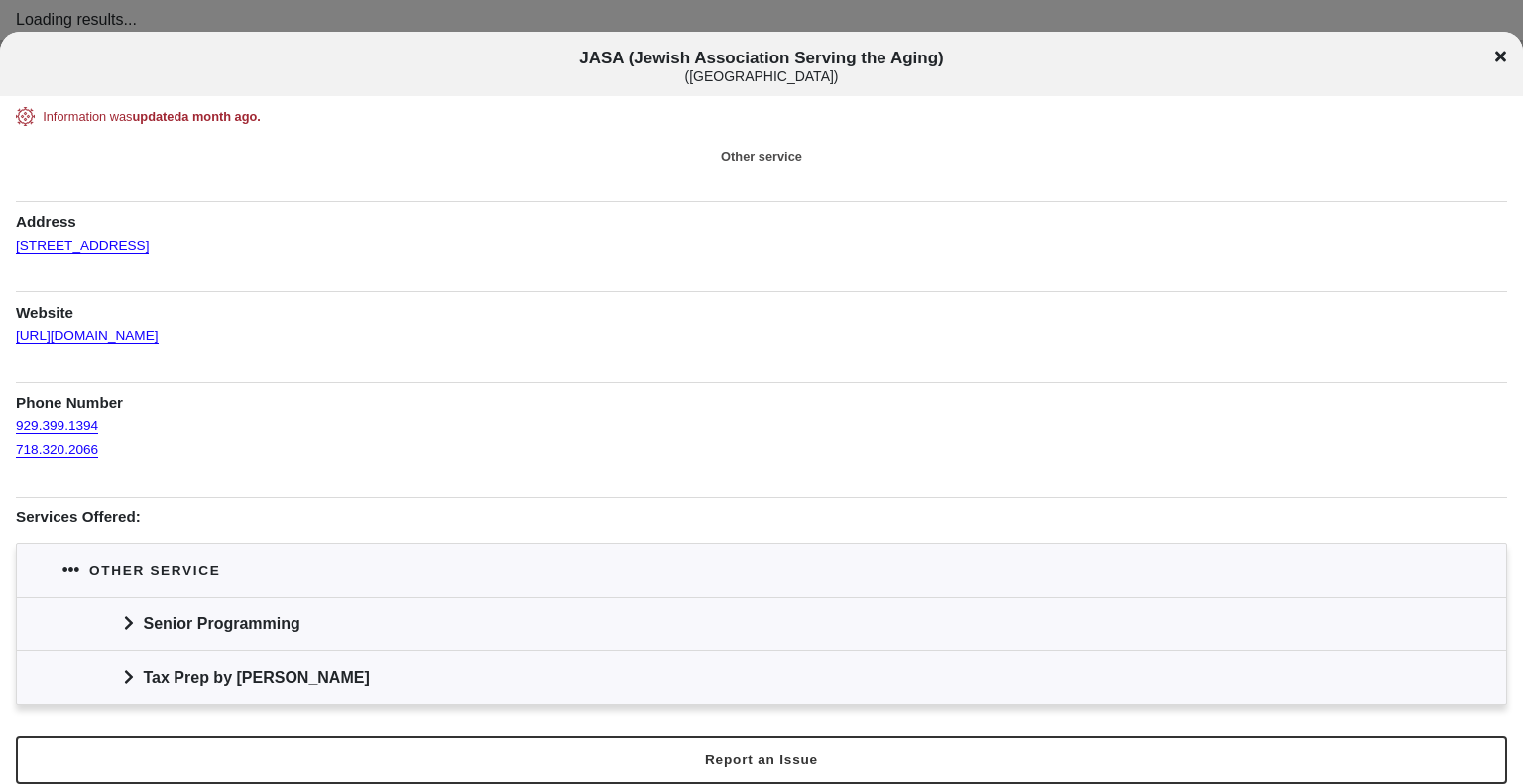 scroll, scrollTop: 0, scrollLeft: 0, axis: both 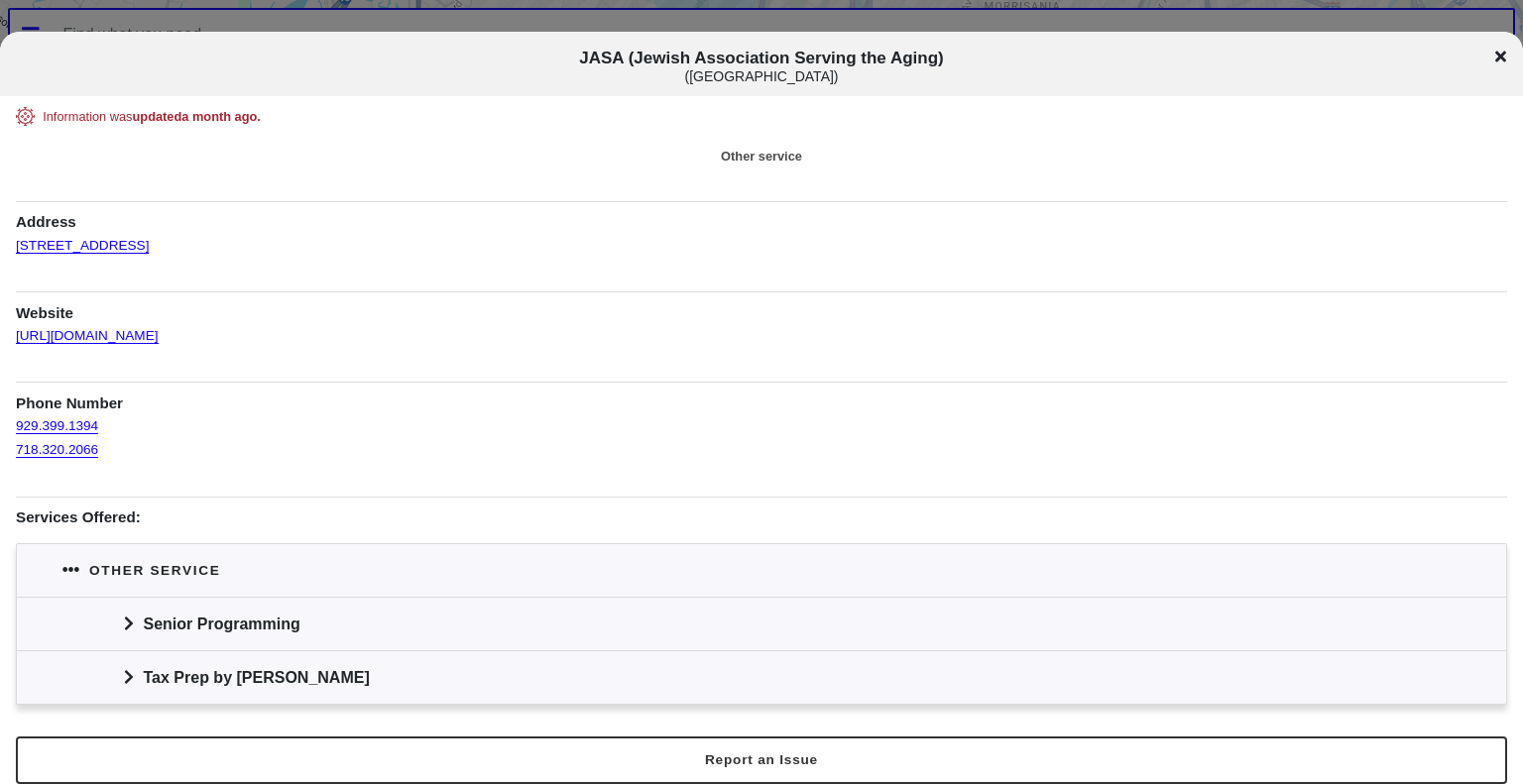 click 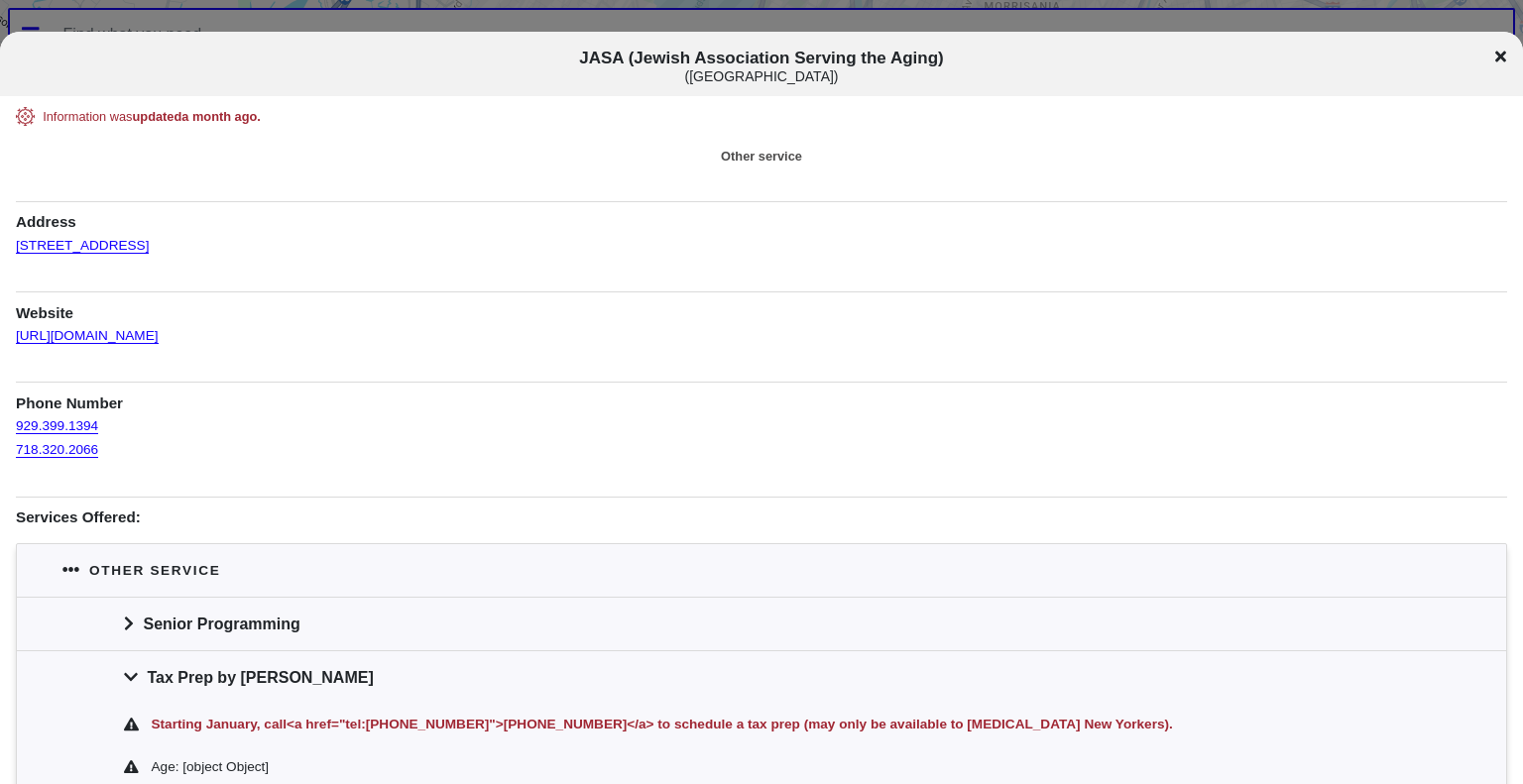 scroll, scrollTop: 139, scrollLeft: 0, axis: vertical 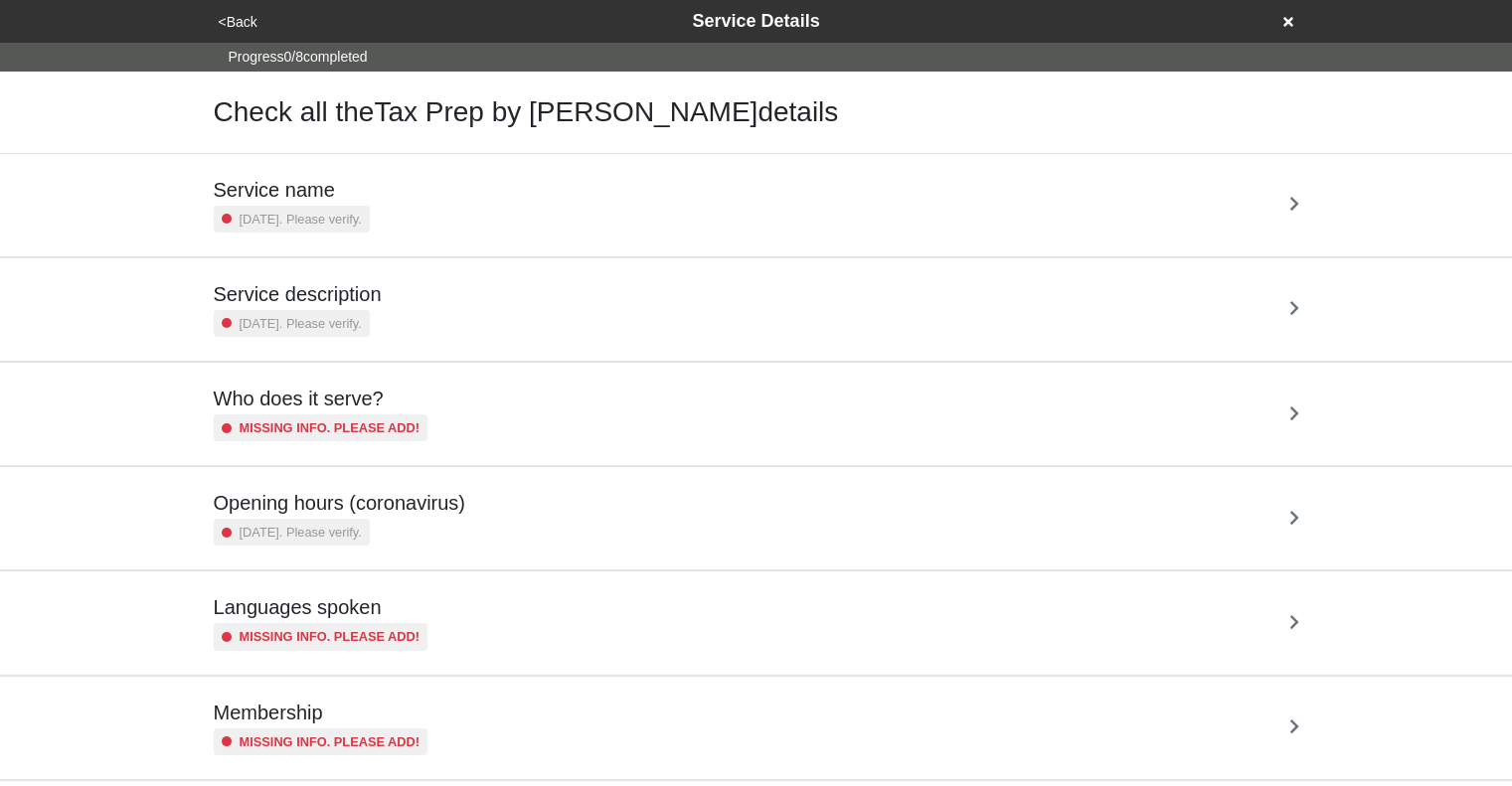 click on "Service name 2 years ago. Please verify." at bounding box center [756, 205] 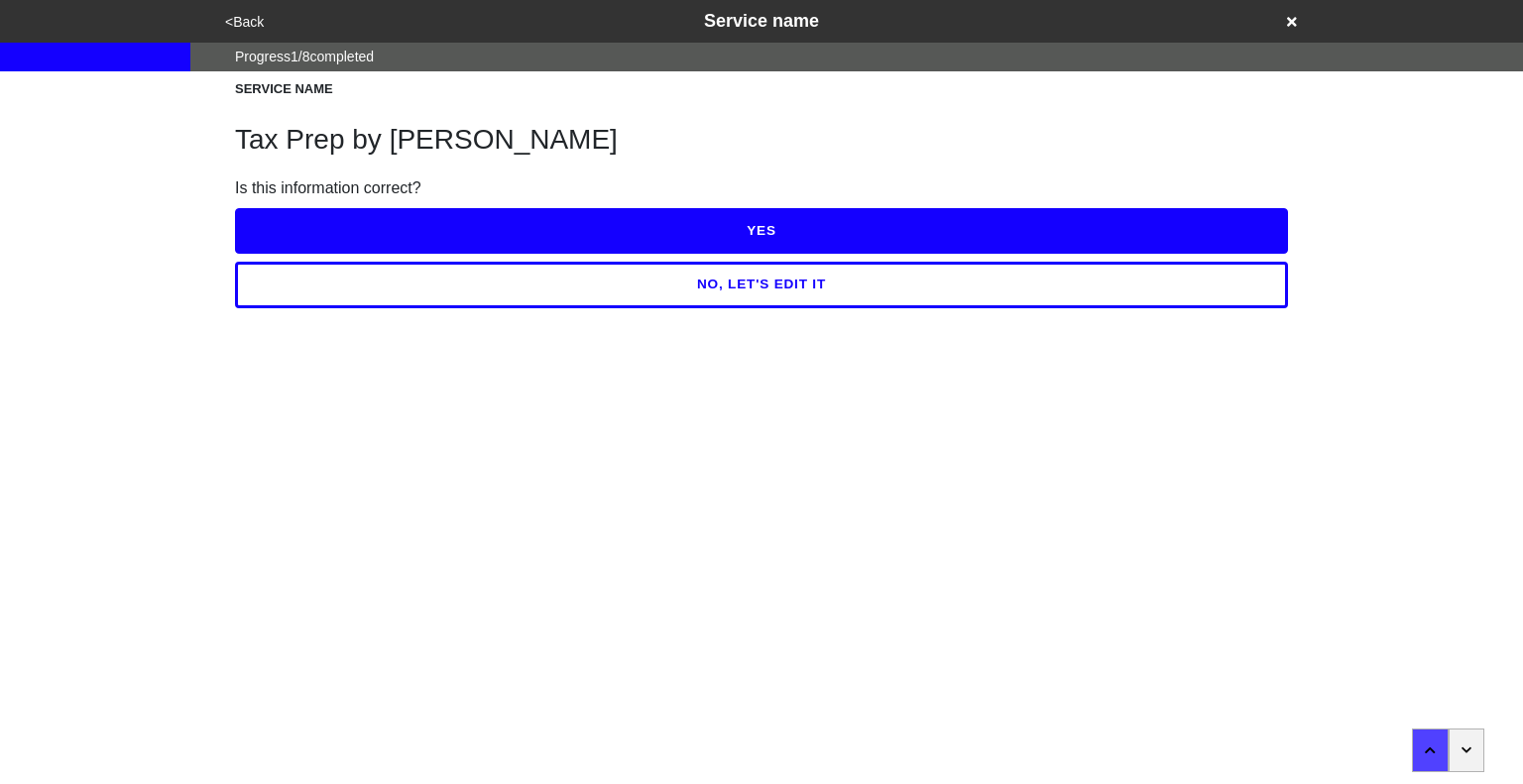click on "<Back" at bounding box center [244, 22] 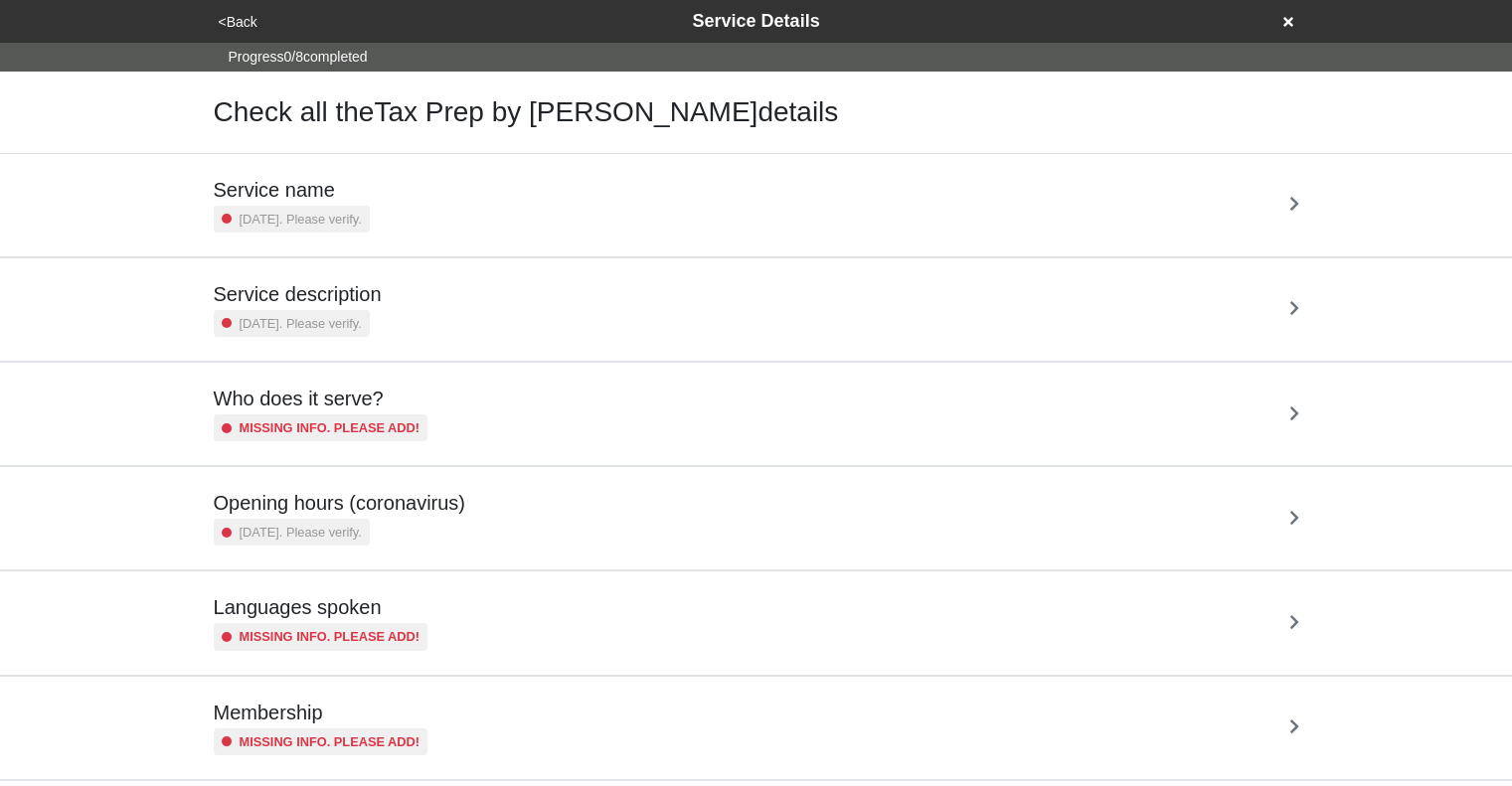click on "<Back" at bounding box center [238, 22] 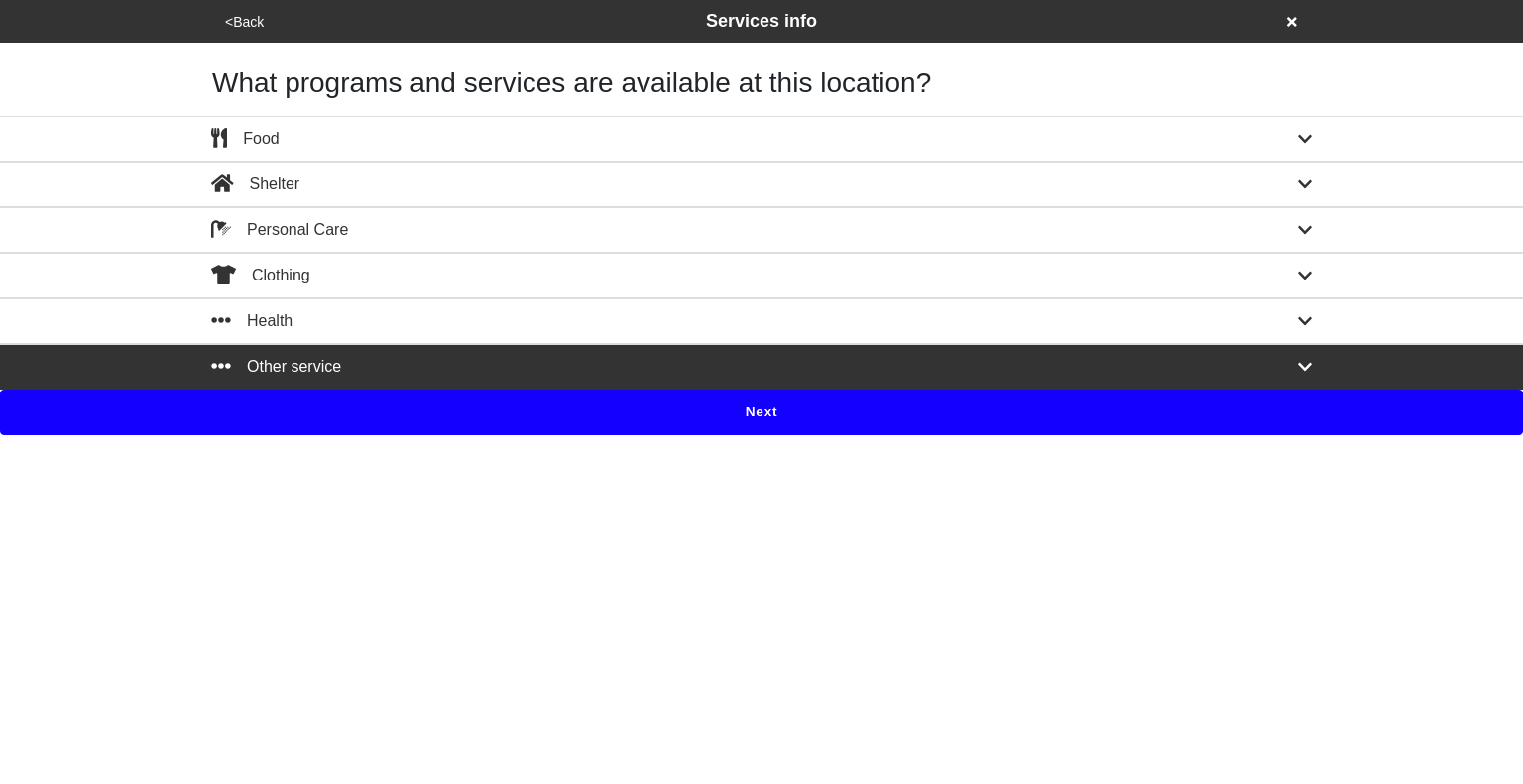 click on "<Back" at bounding box center [244, 22] 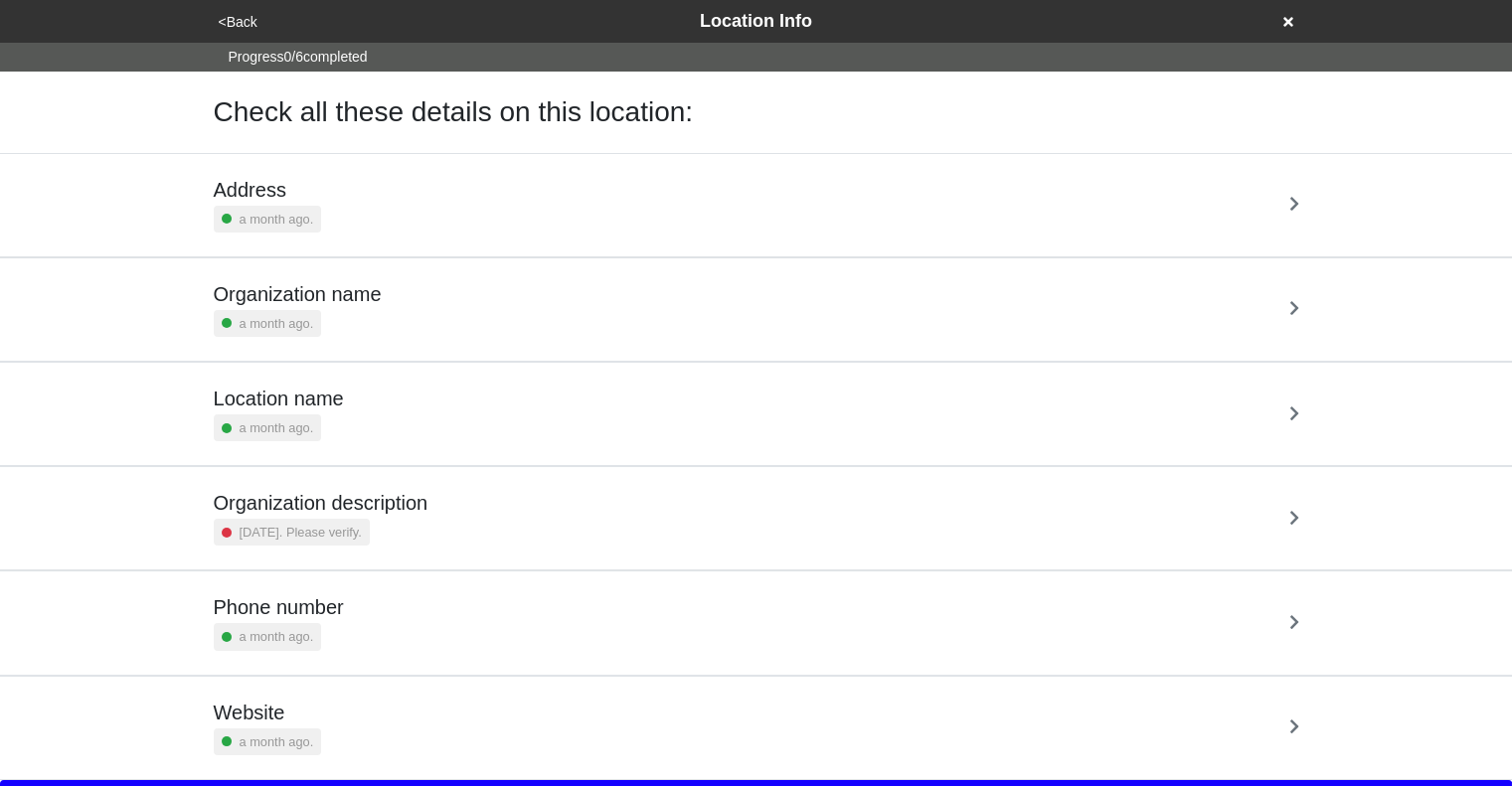 click on "Address a month ago." at bounding box center [756, 205] 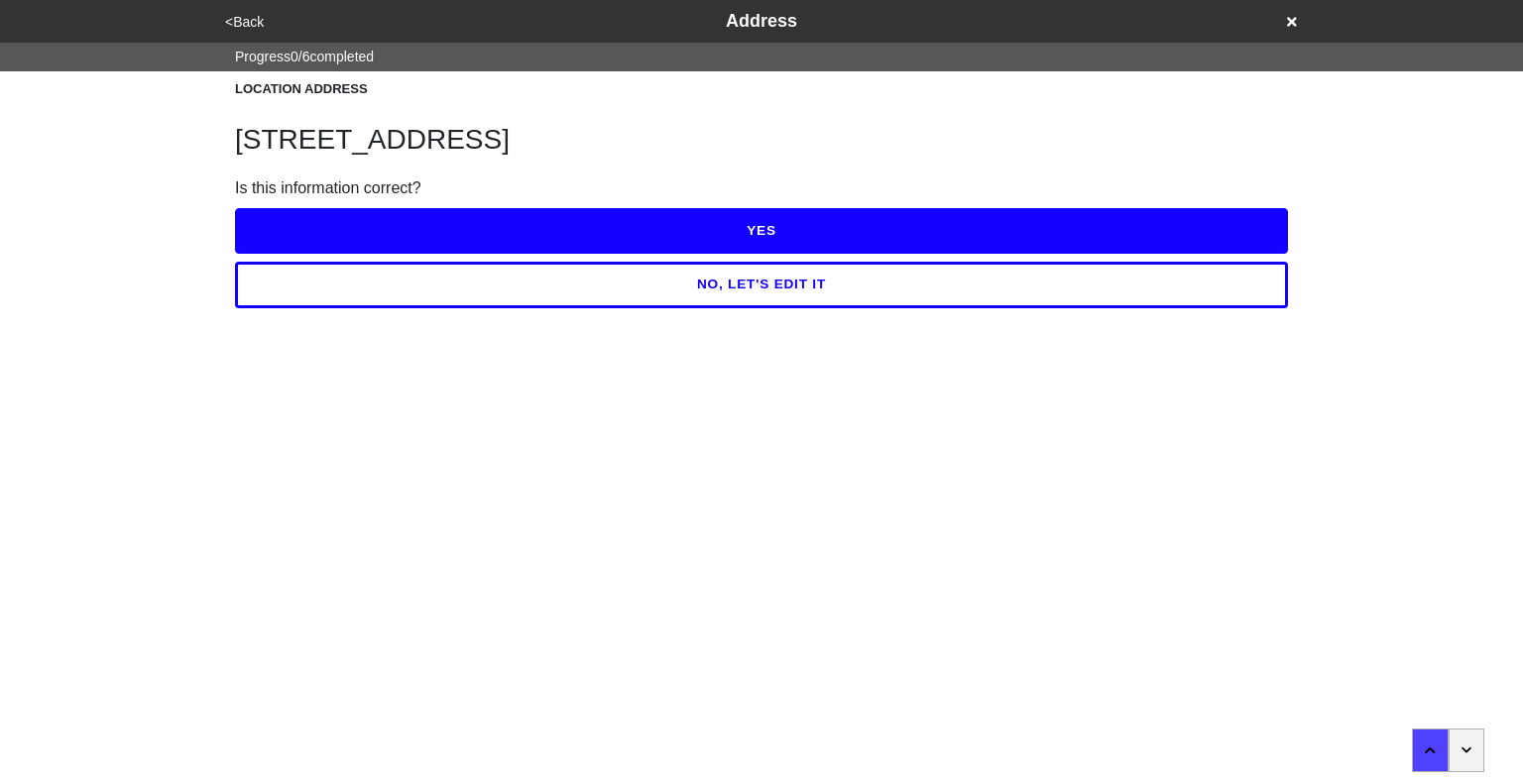 click at bounding box center (1466, 750) 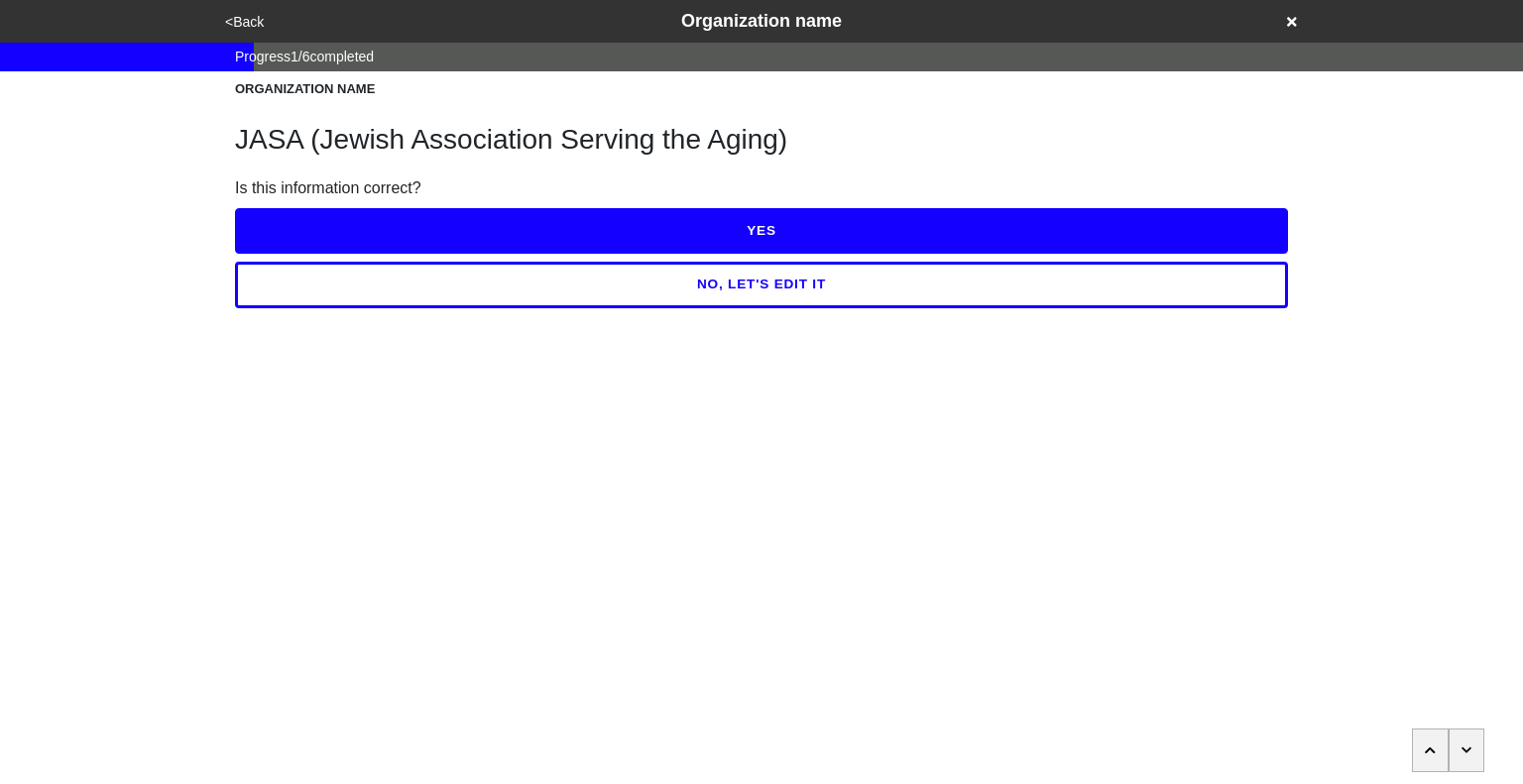 click at bounding box center (1466, 750) 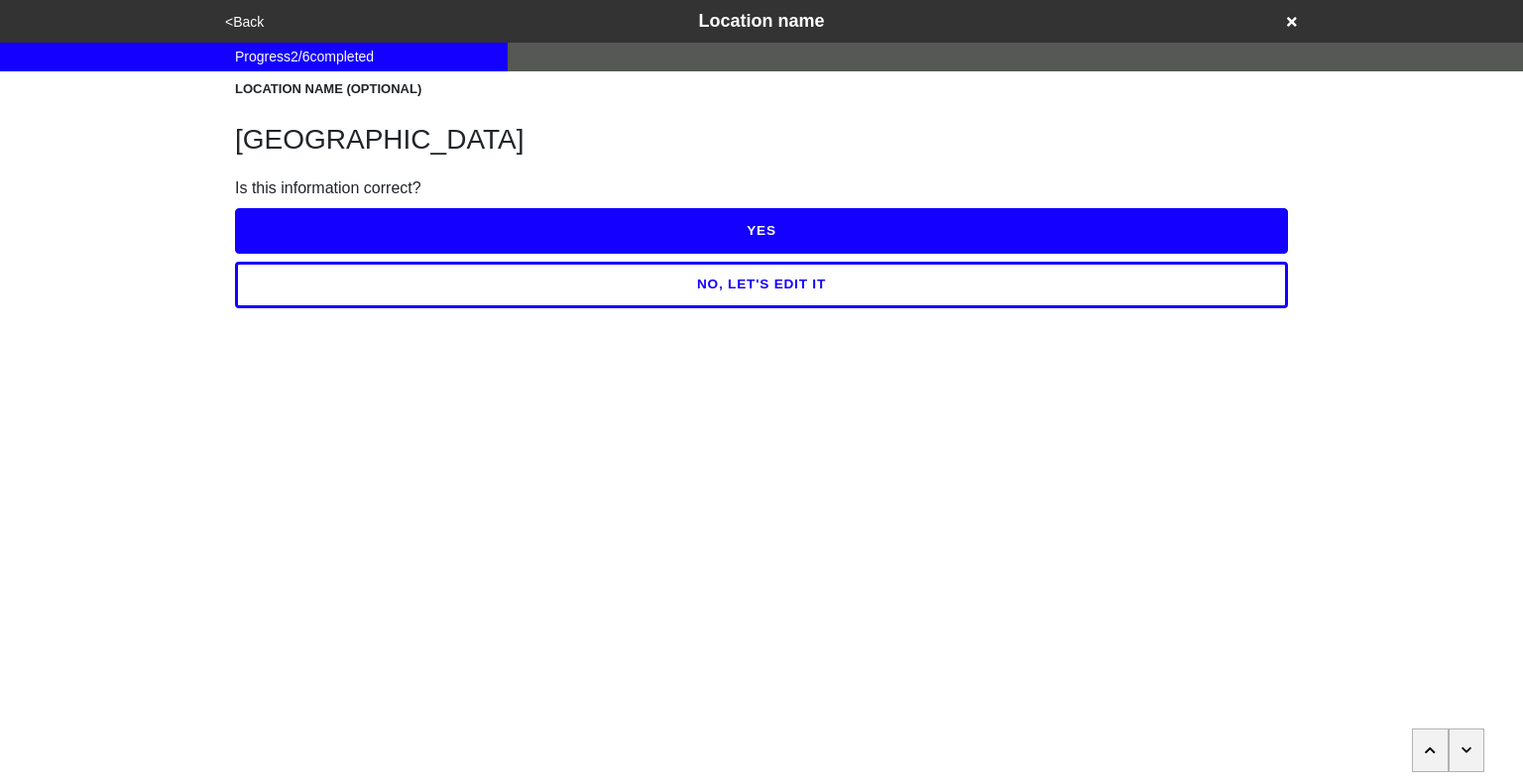 click on "<Back" at bounding box center [244, 22] 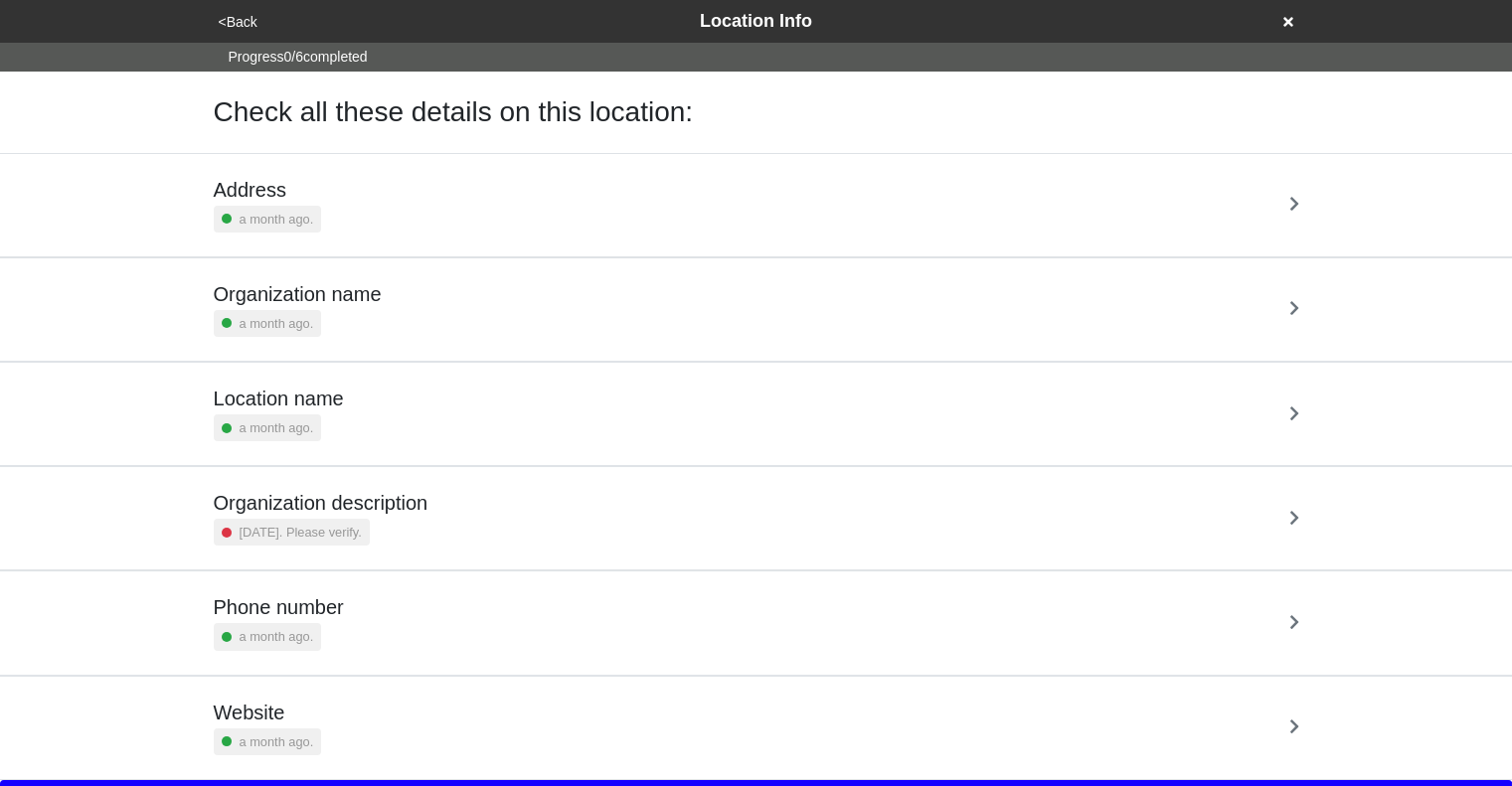 scroll, scrollTop: 37, scrollLeft: 0, axis: vertical 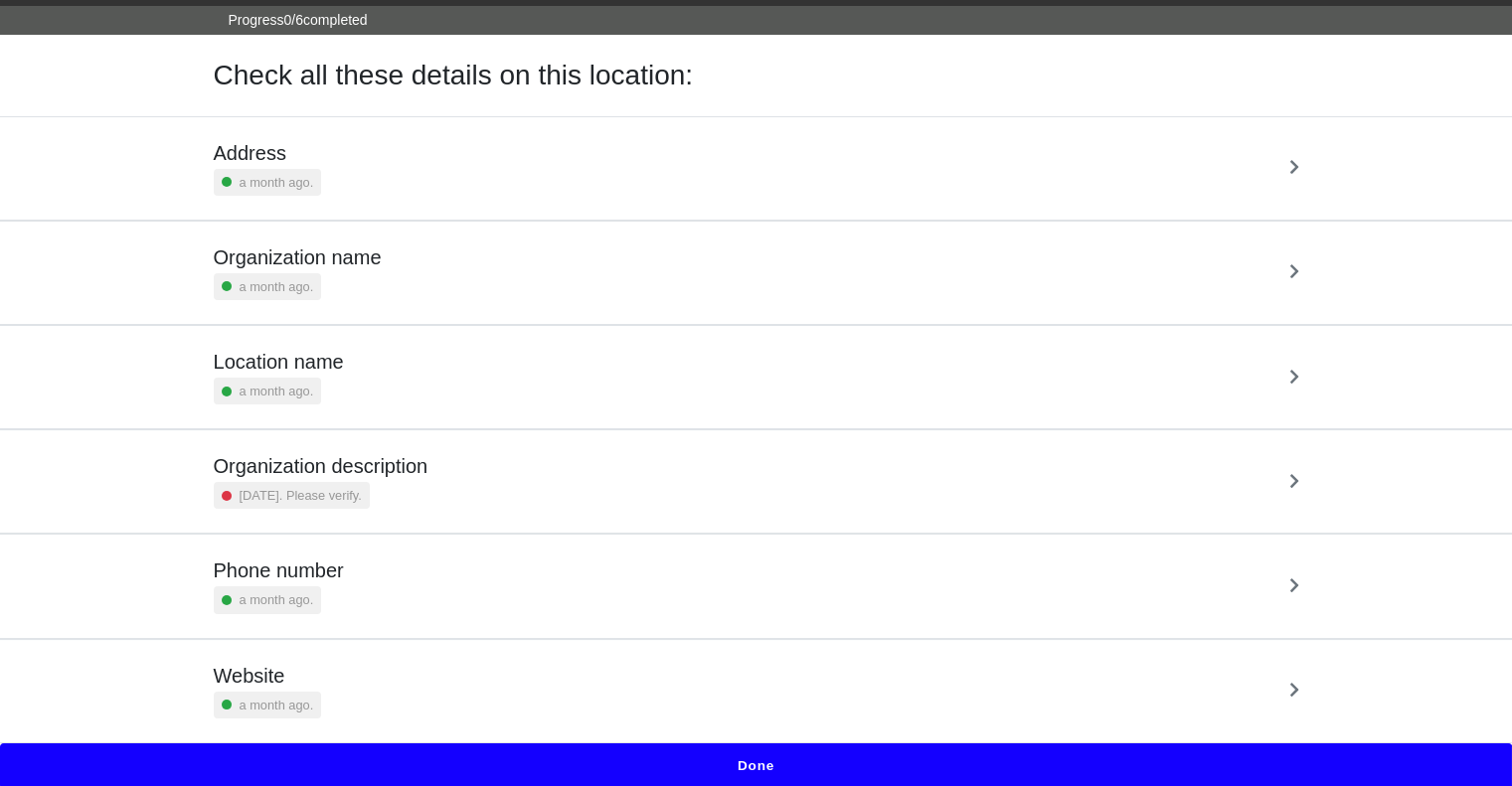 click on "Done" at bounding box center (756, 766) 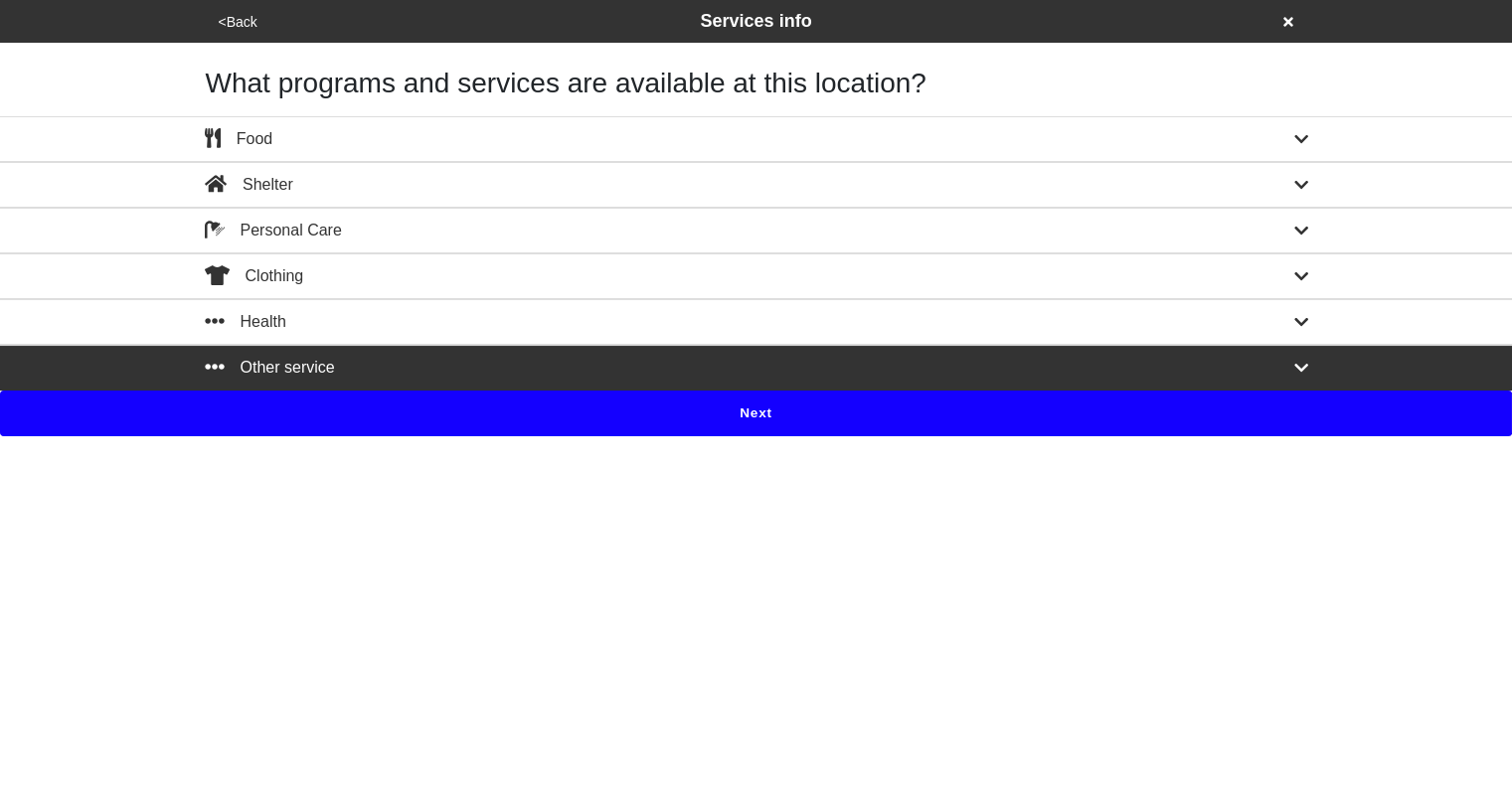 scroll, scrollTop: 0, scrollLeft: 0, axis: both 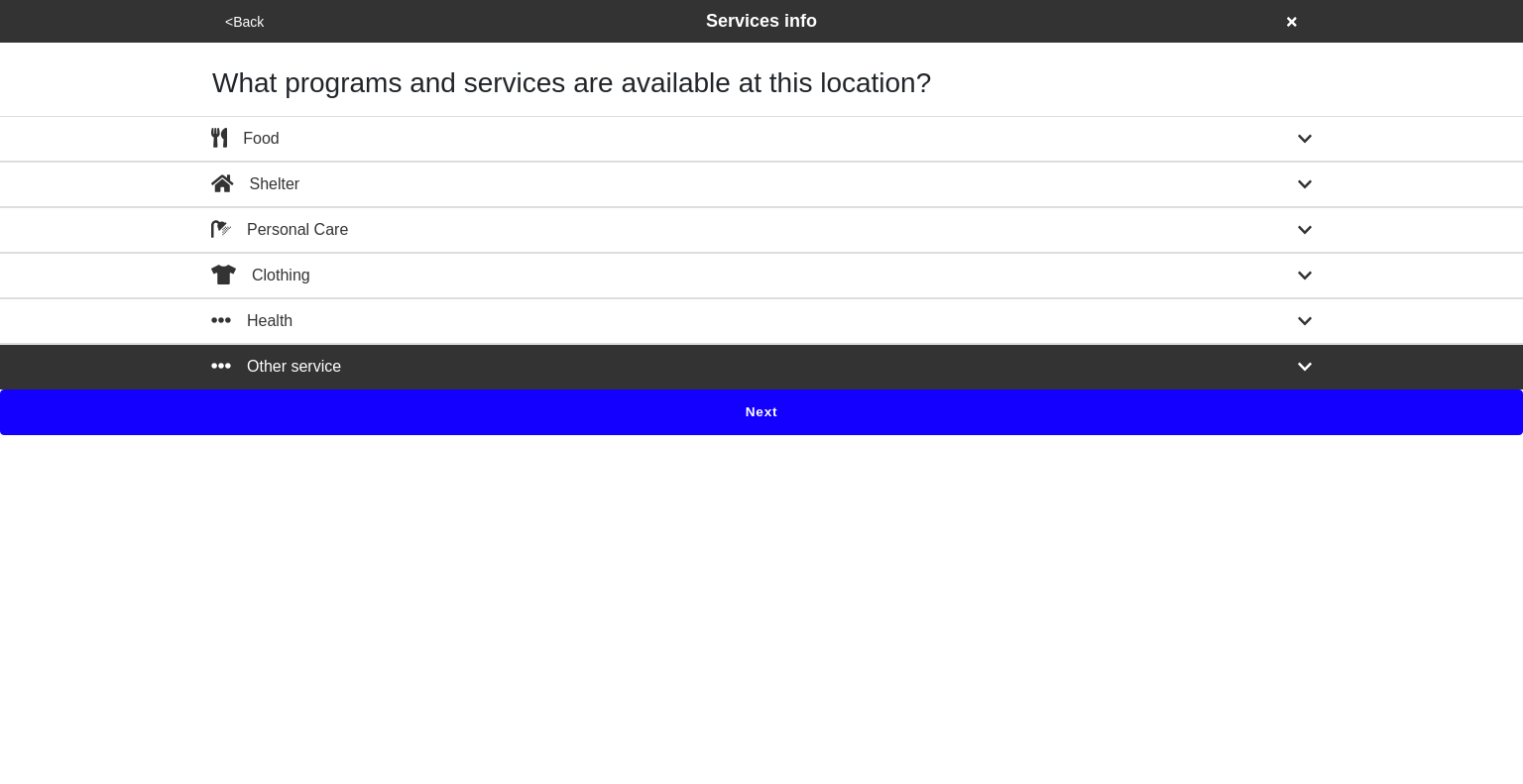 click on "Next" at bounding box center [762, 412] 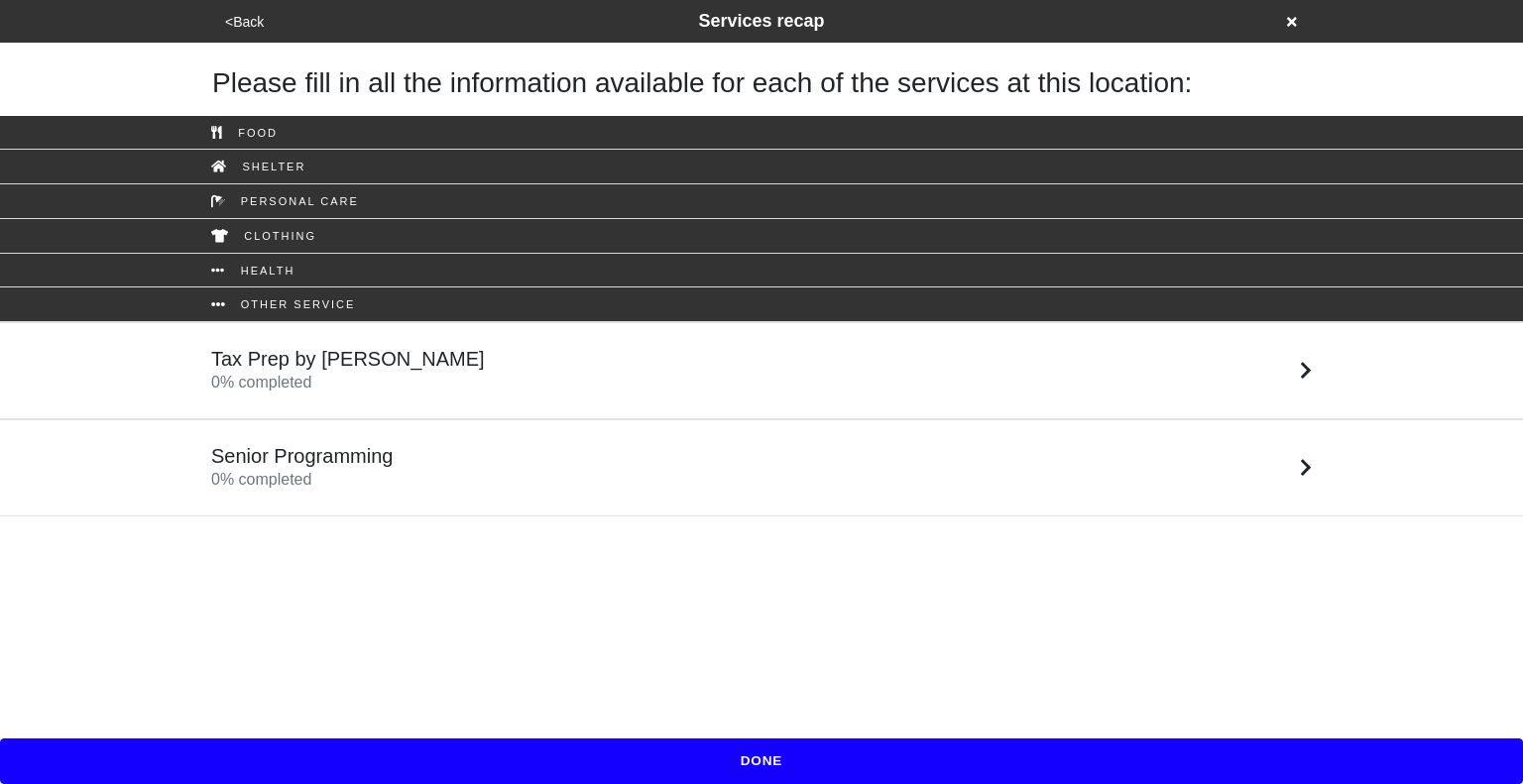 click on "Tax Prep by Ariva 0 % completed" at bounding box center [762, 371] 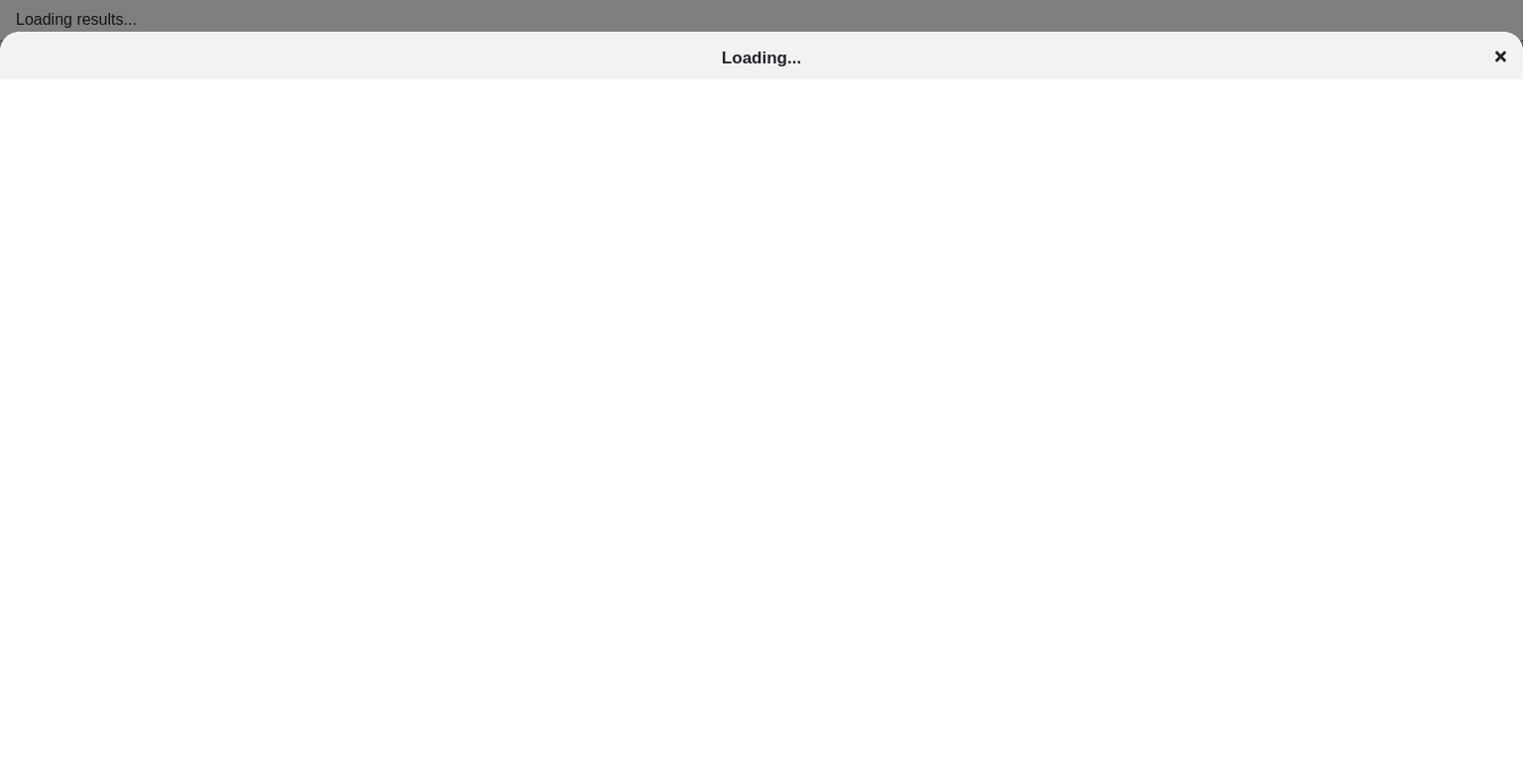 scroll, scrollTop: 0, scrollLeft: 0, axis: both 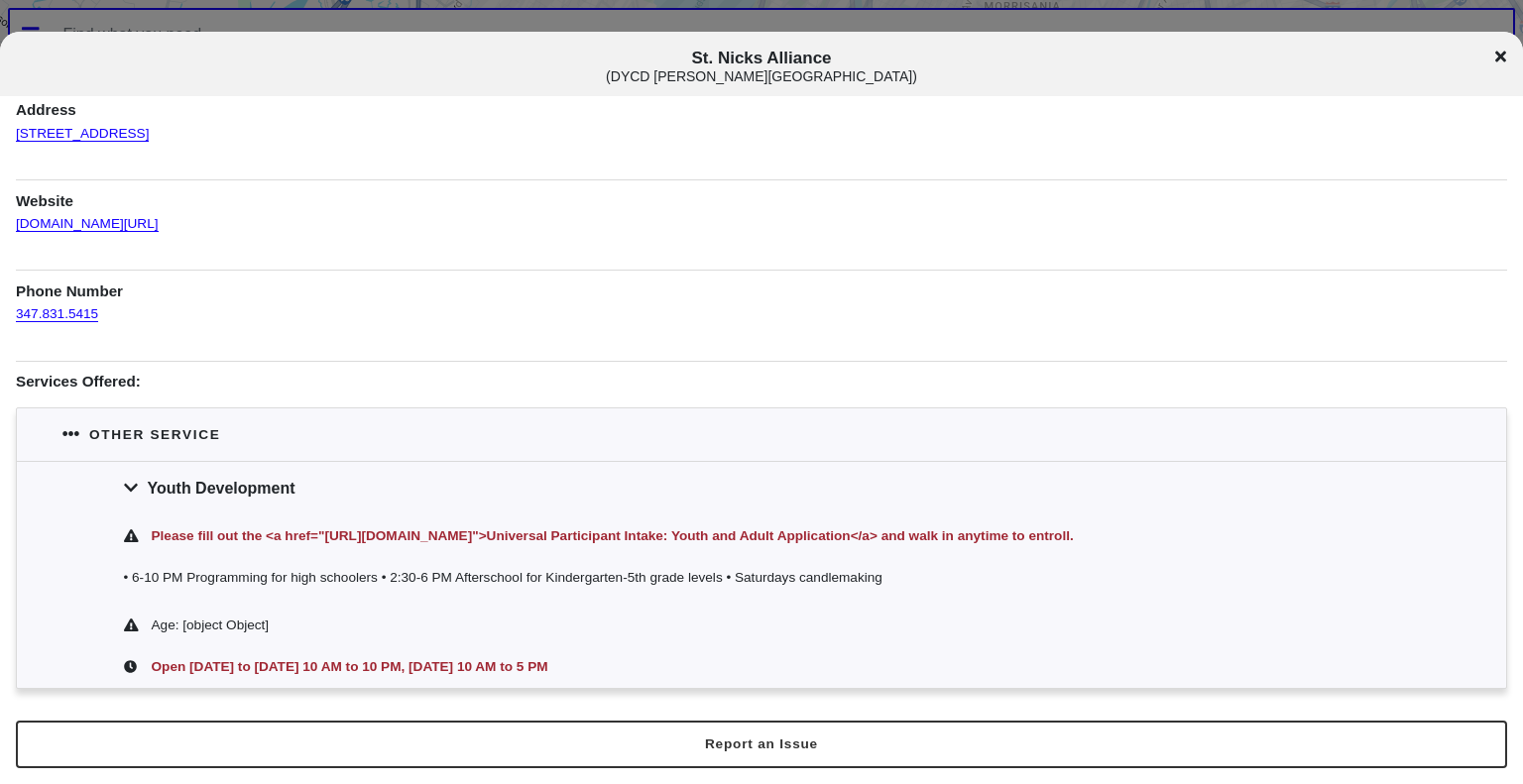 drag, startPoint x: 298, startPoint y: 201, endPoint x: 11, endPoint y: 198, distance: 287.0157 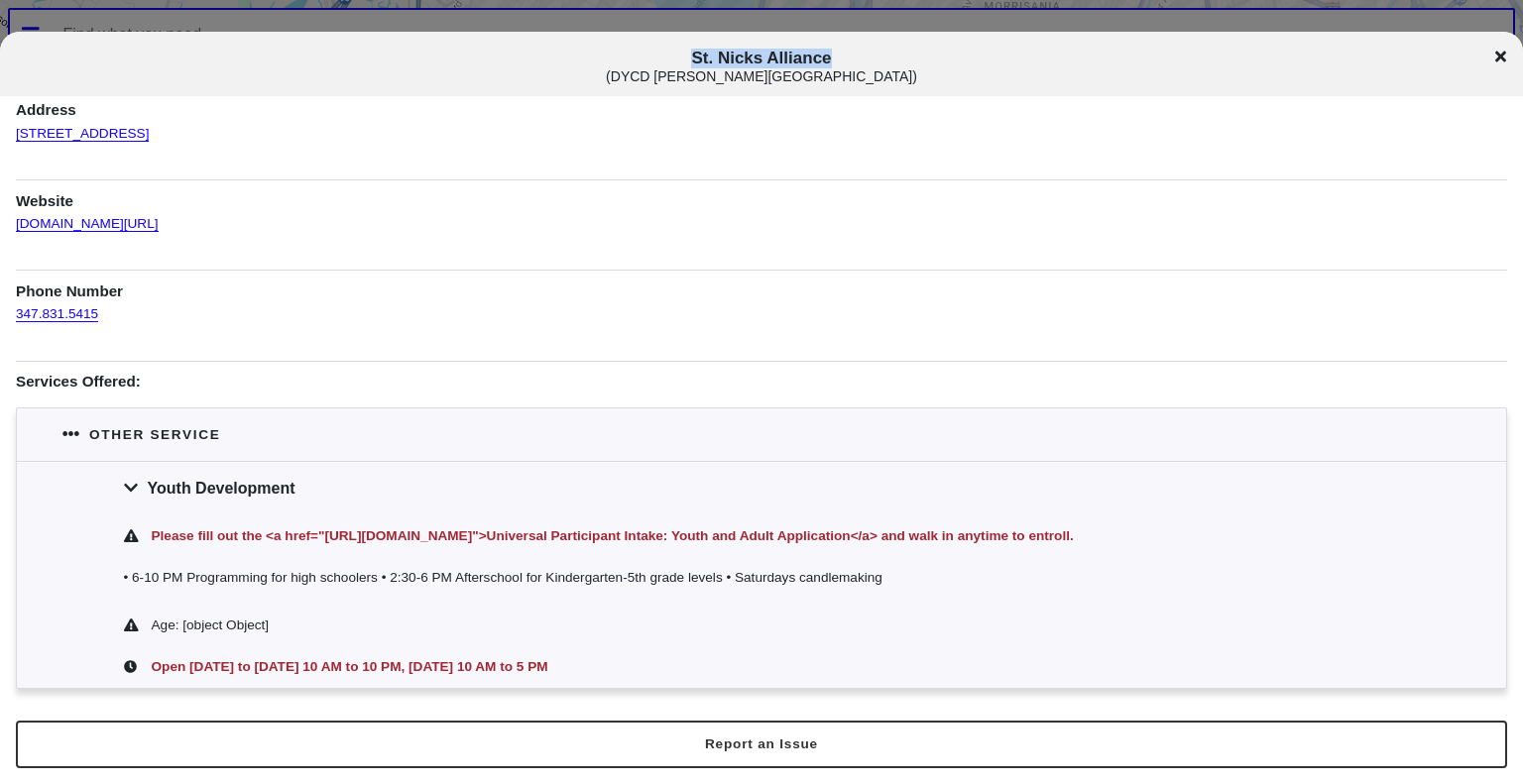 drag, startPoint x: 693, startPoint y: 55, endPoint x: 856, endPoint y: 35, distance: 164.22241 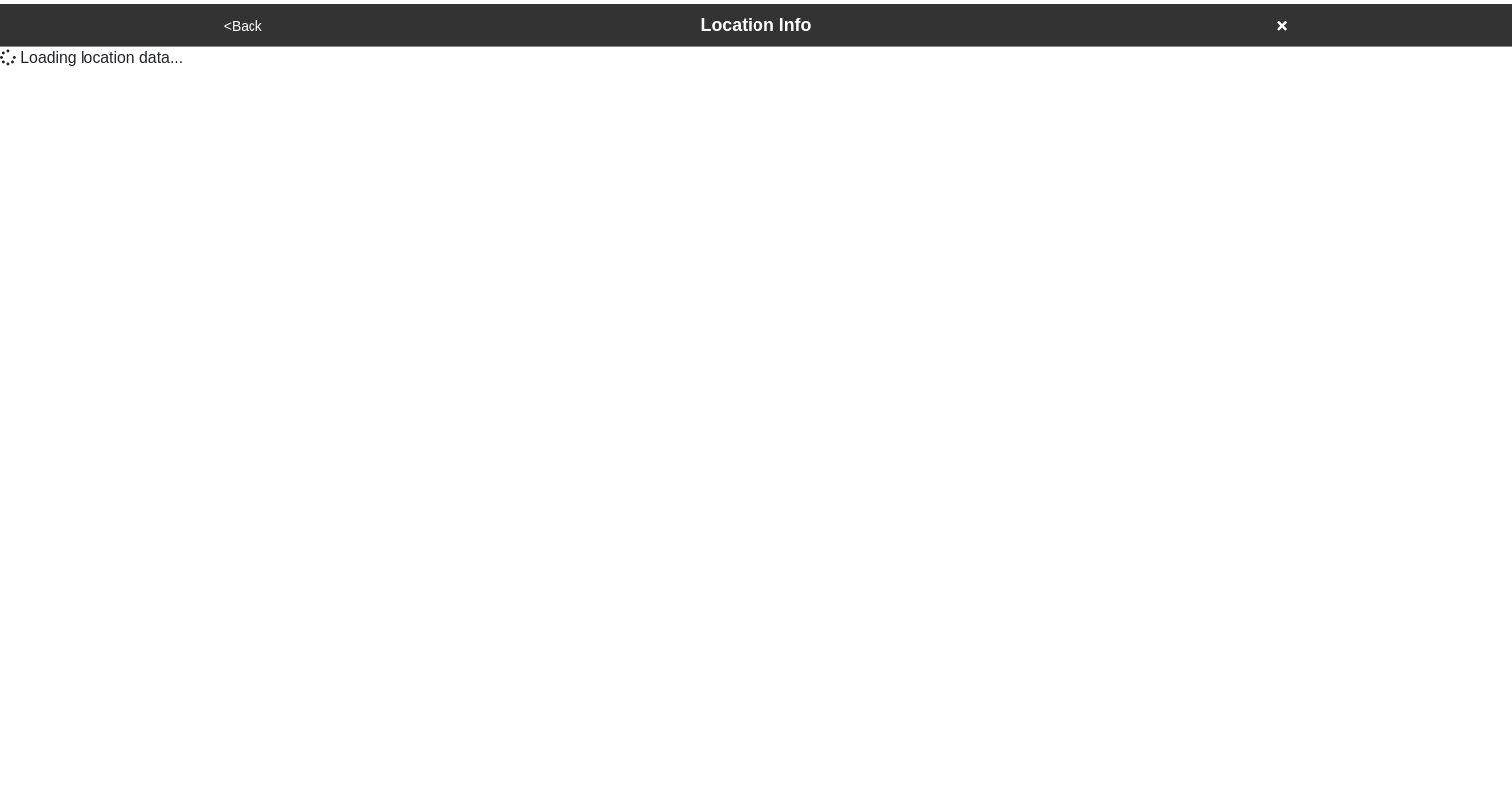scroll, scrollTop: 0, scrollLeft: 0, axis: both 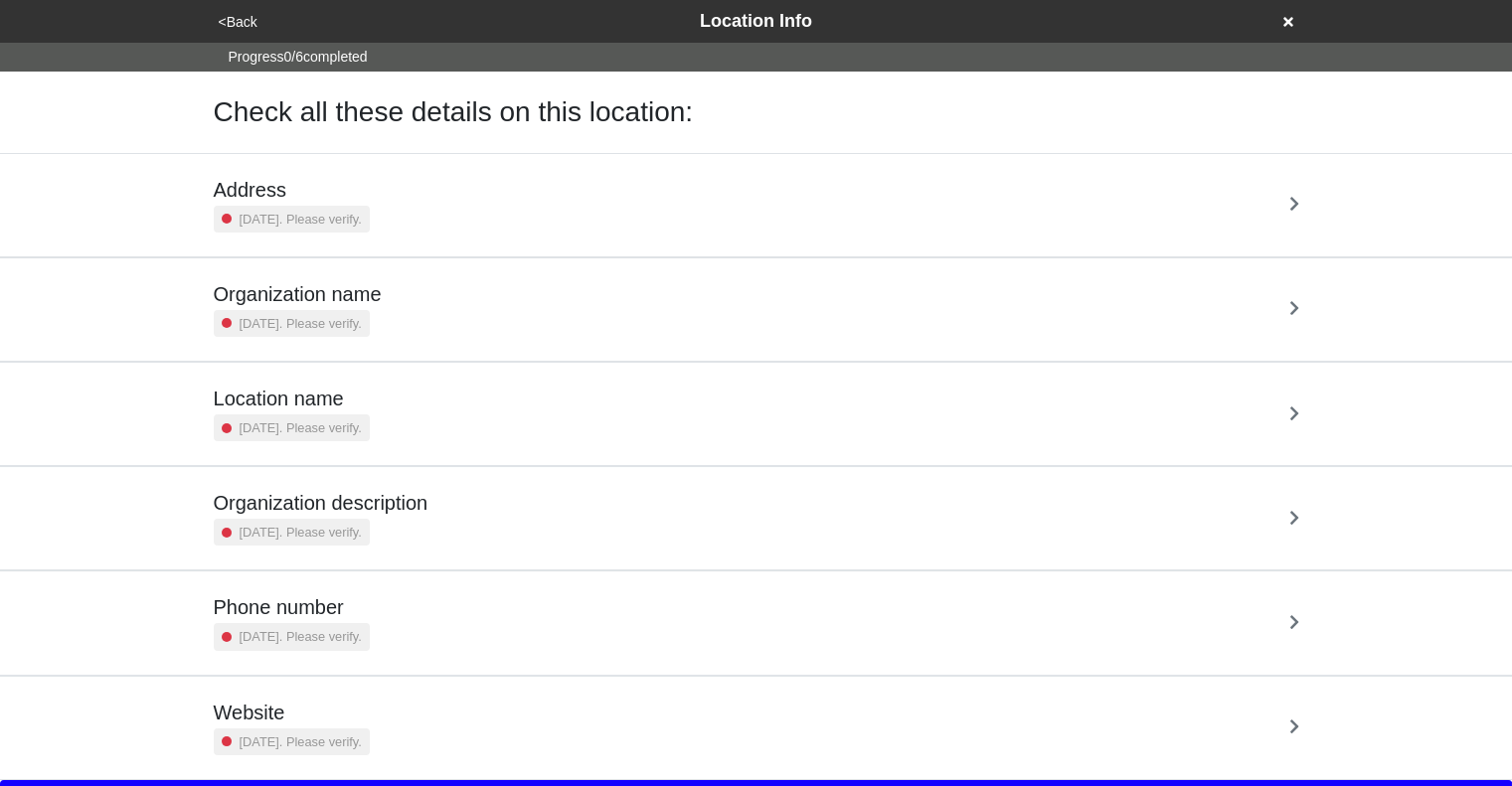 click on "Address [DATE]. Please verify." at bounding box center [756, 205] 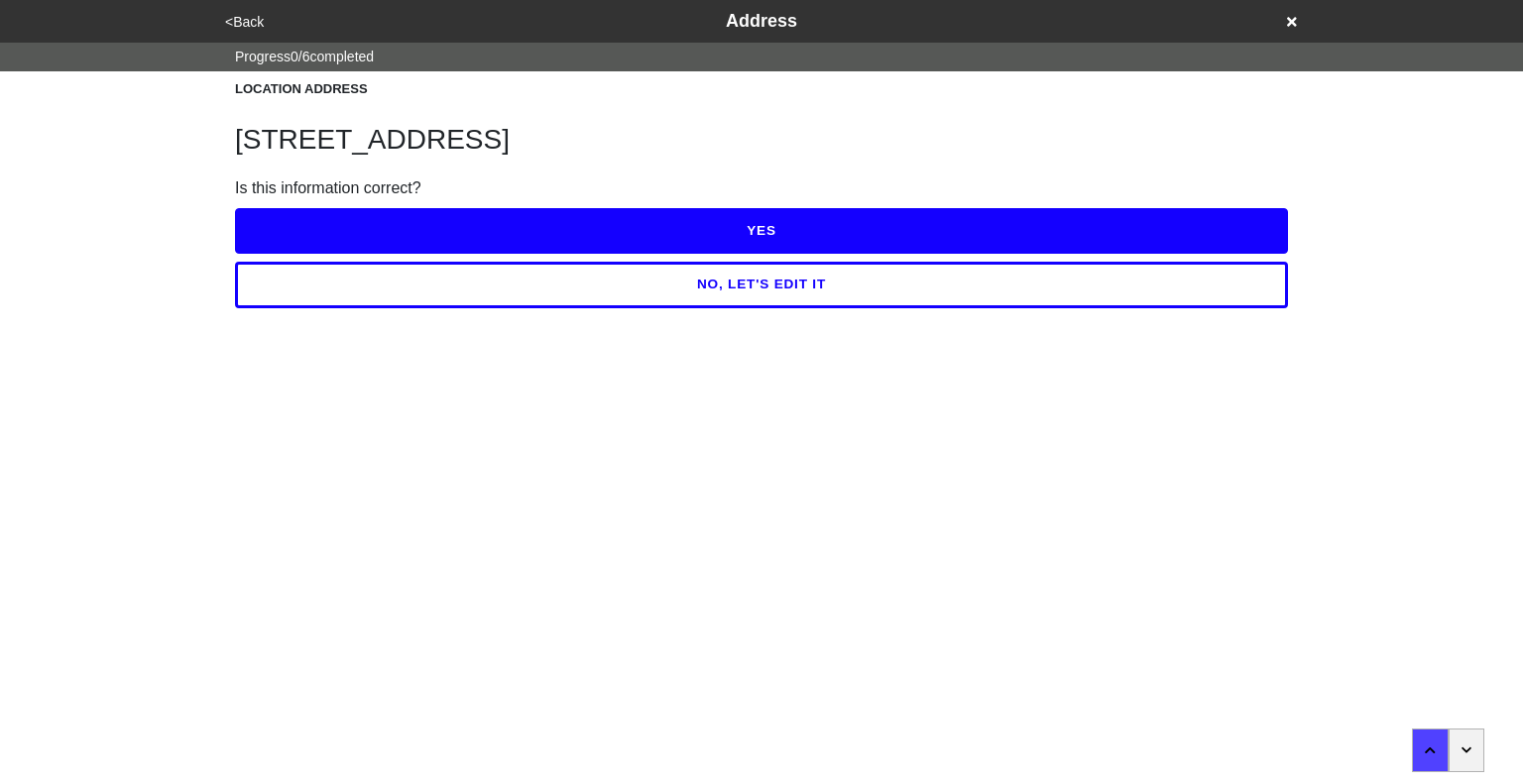 click on "YES" at bounding box center [762, 231] 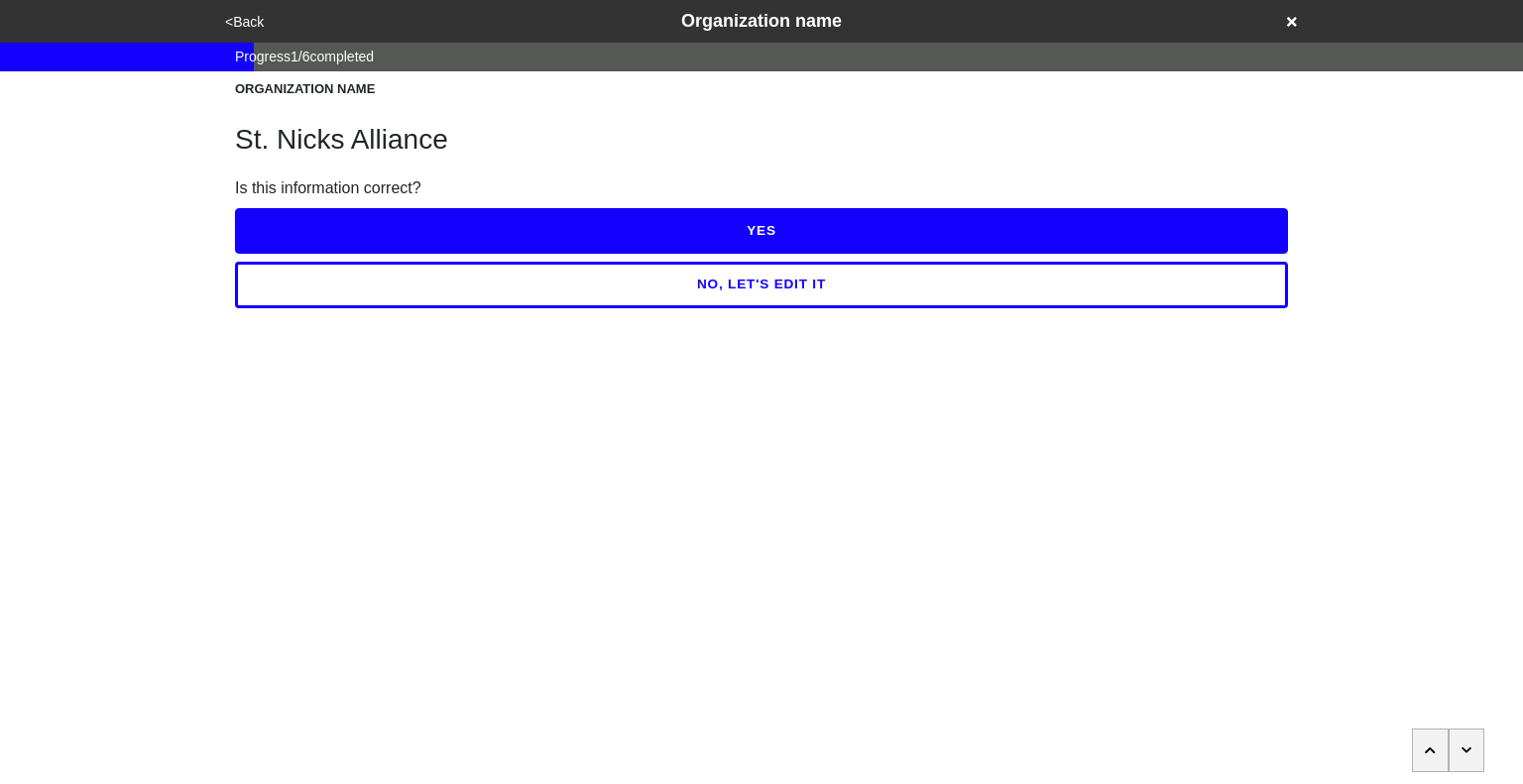 click on "YES" at bounding box center [762, 231] 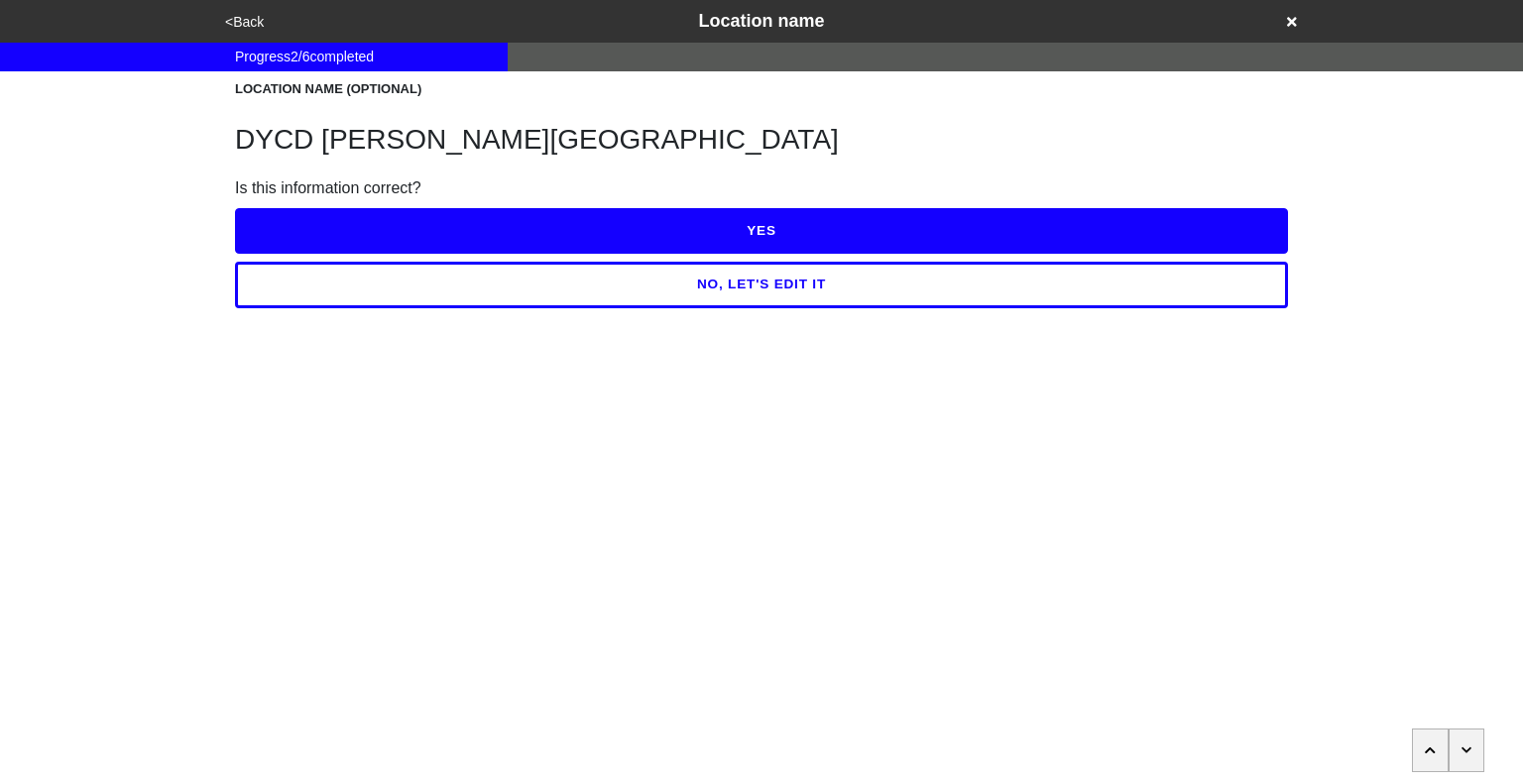click on "YES" at bounding box center (762, 231) 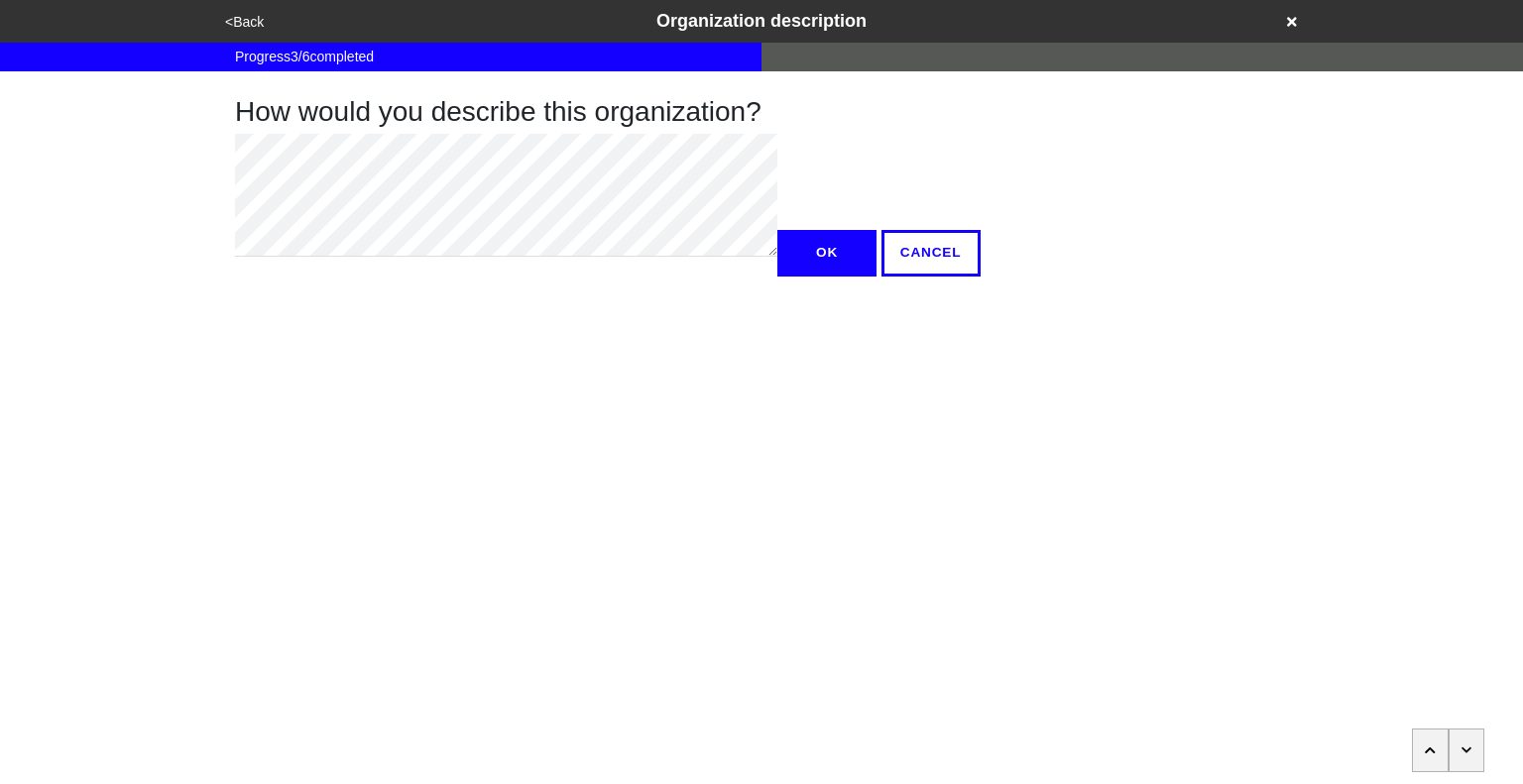 click at bounding box center (1466, 750) 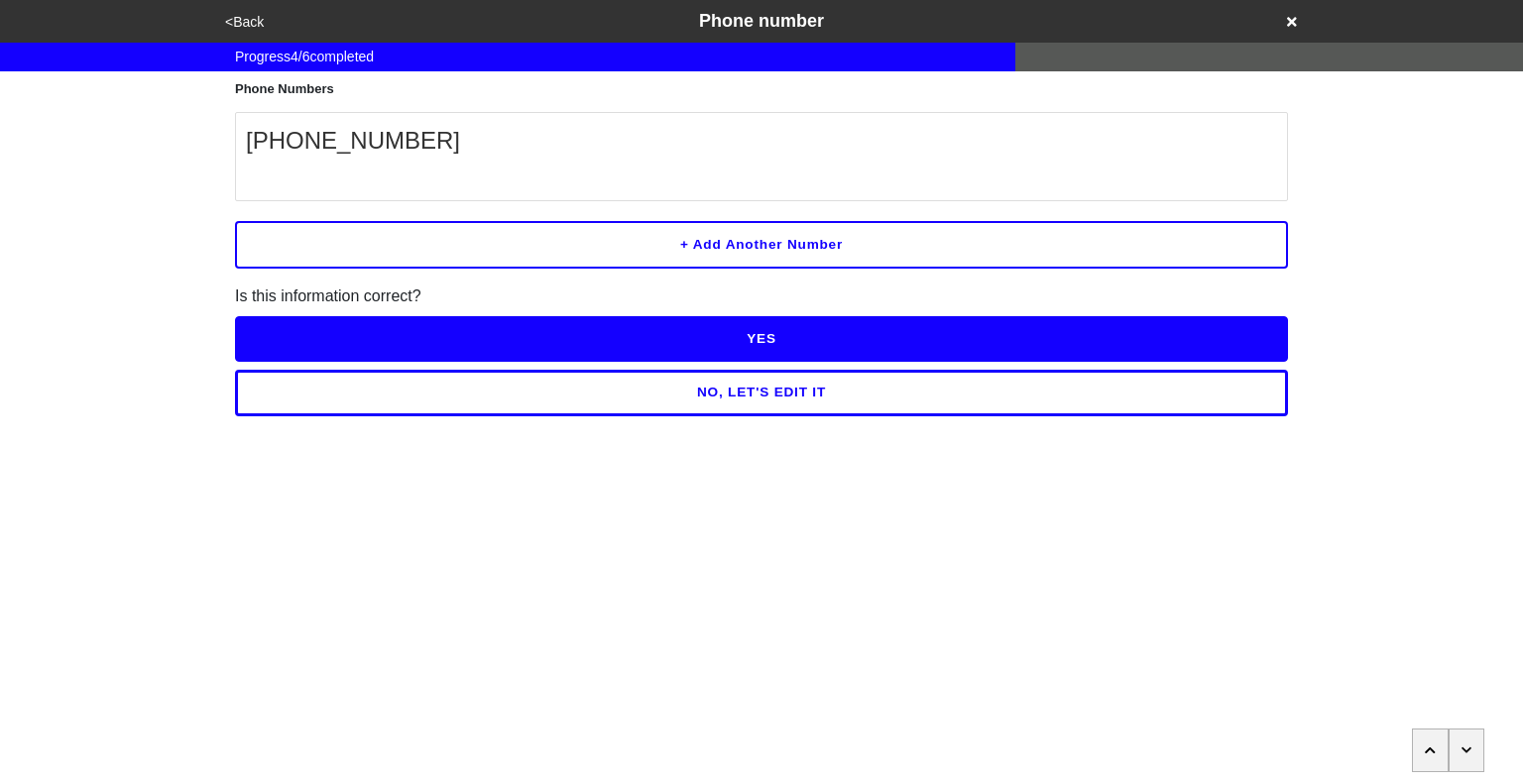 click on "YES" at bounding box center [762, 339] 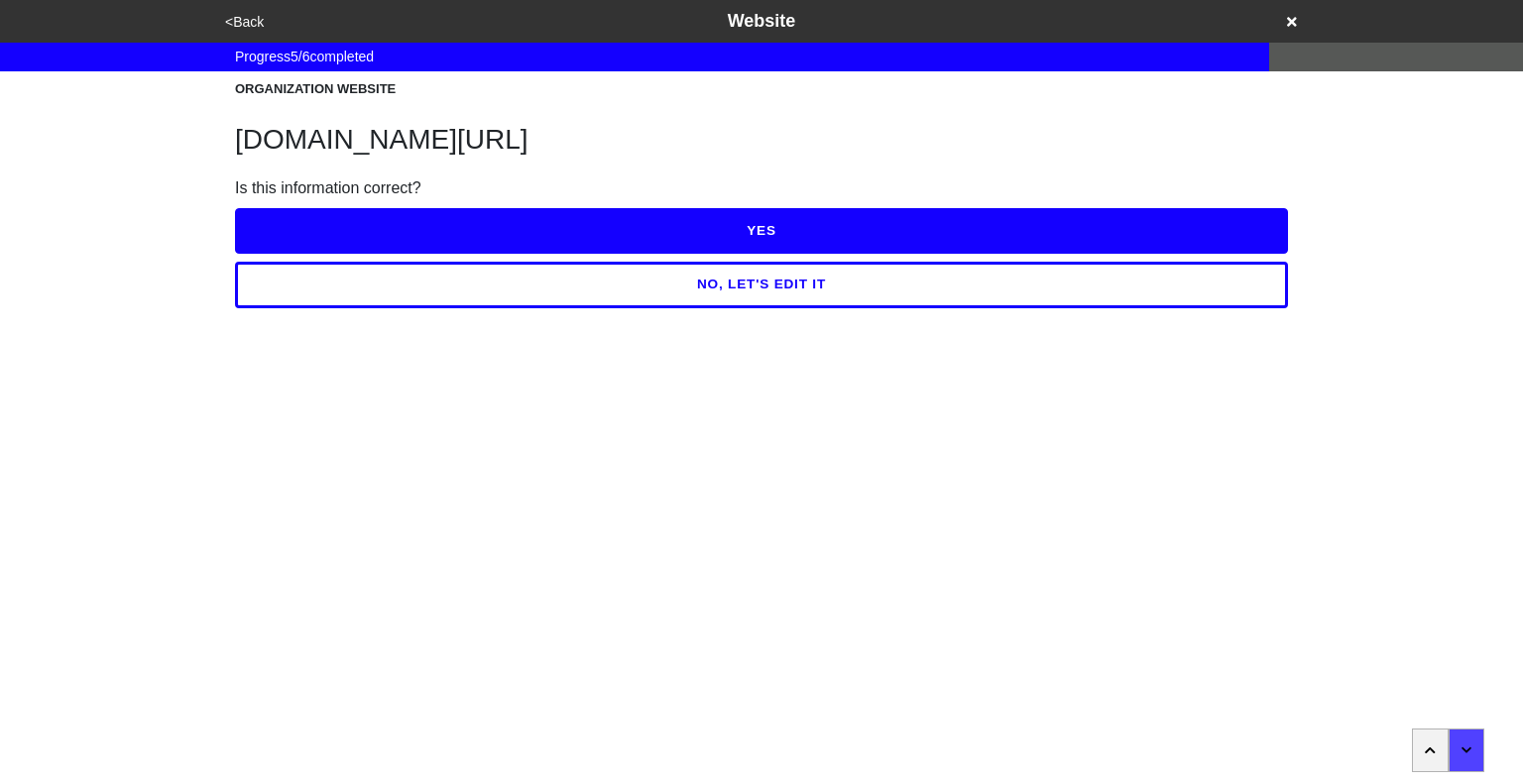 click on "YES" at bounding box center (762, 231) 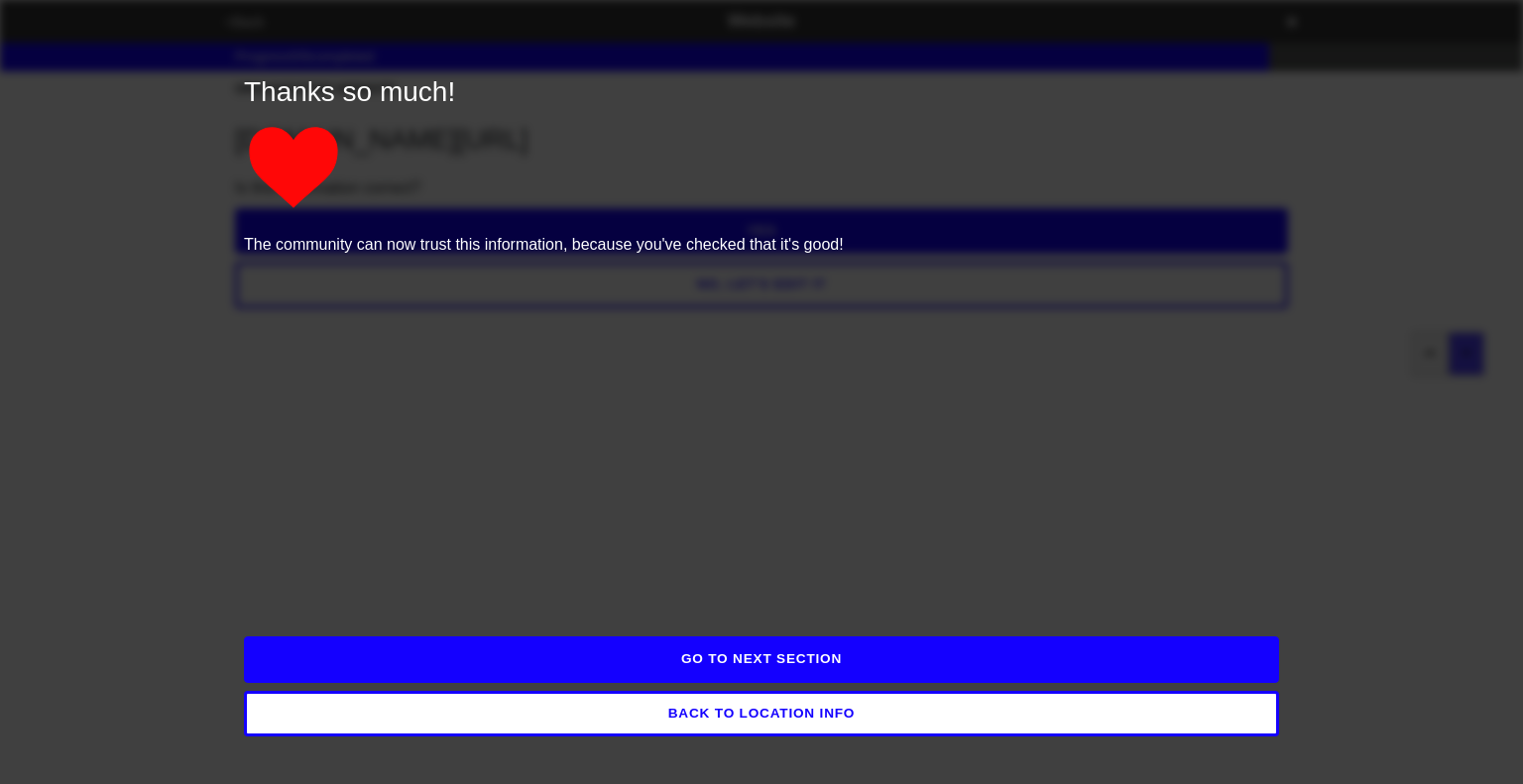 click on "GO TO NEXT SECTION" at bounding box center [762, 659] 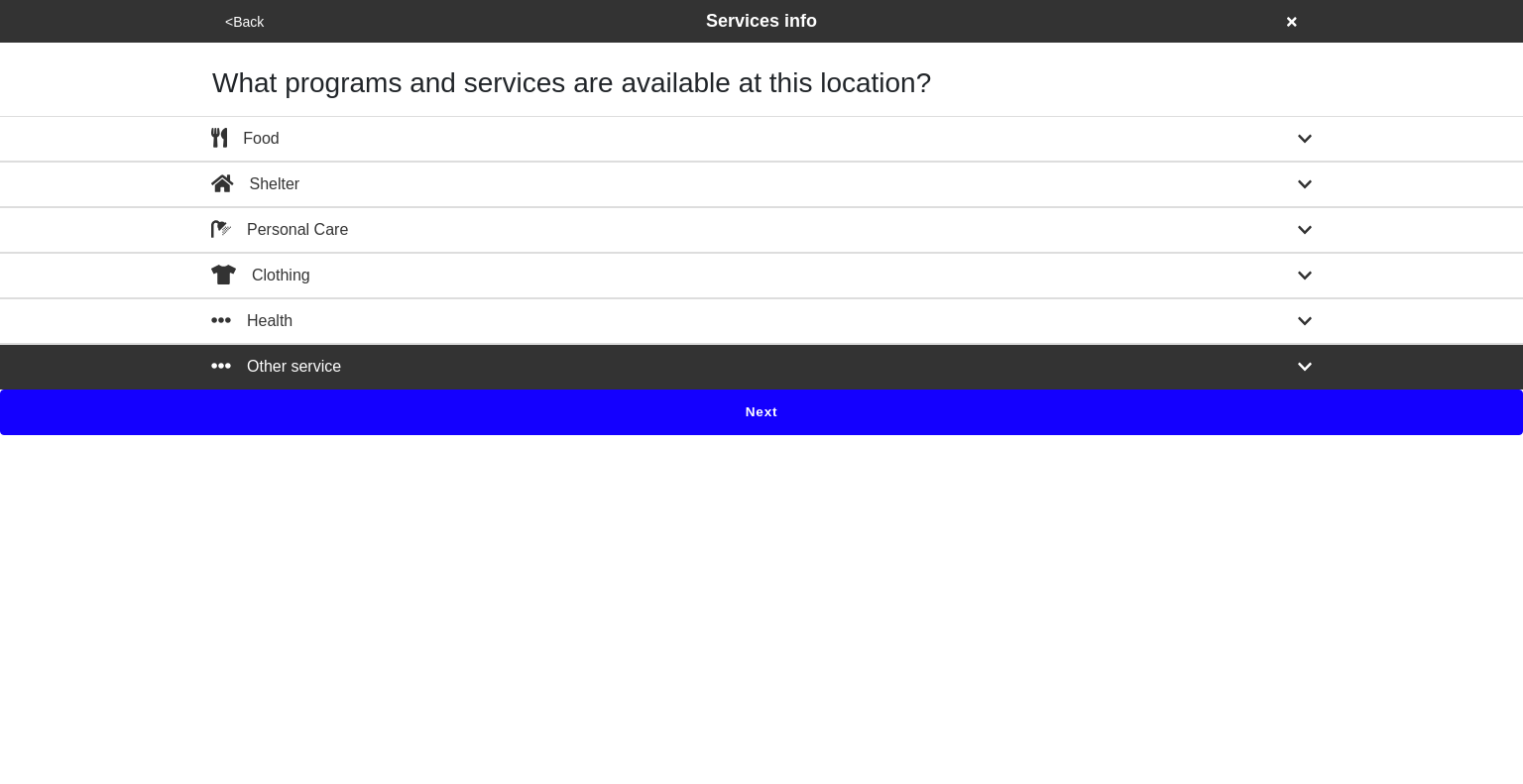 click on "Next" at bounding box center [762, 412] 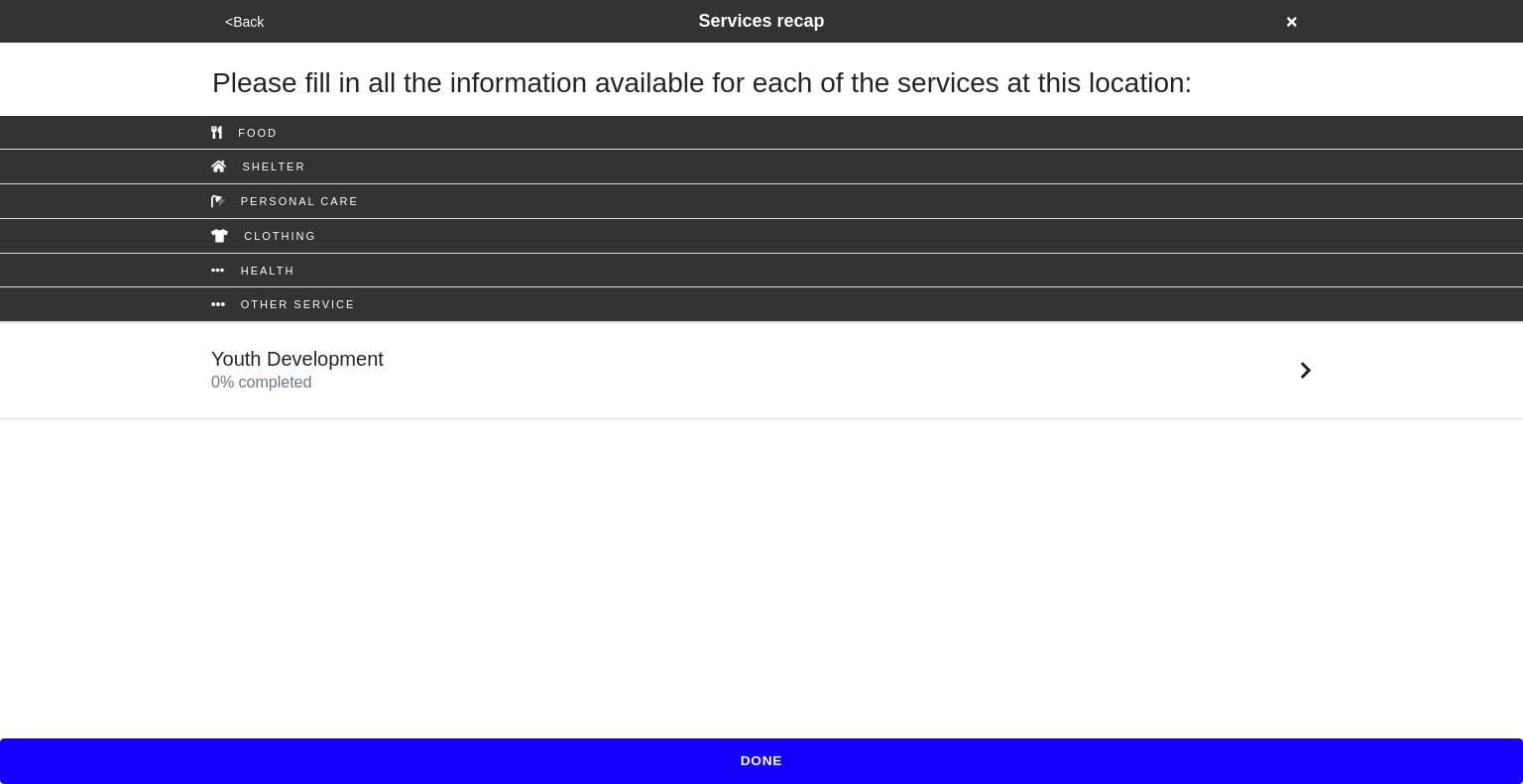click on "Youth Development 0 % completed" at bounding box center [762, 371] 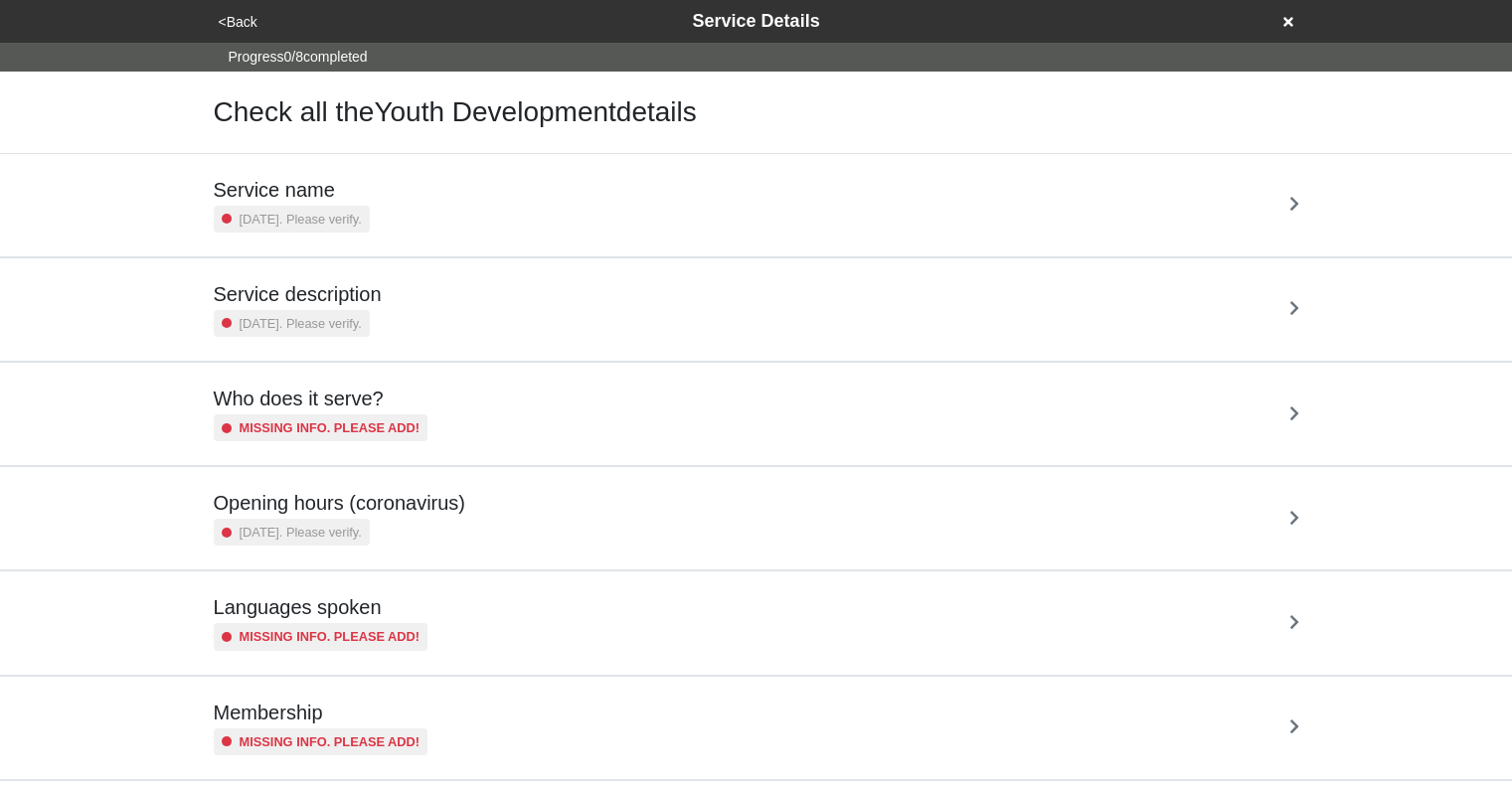 click on "Service name 2 years ago. Please verify." at bounding box center (756, 205) 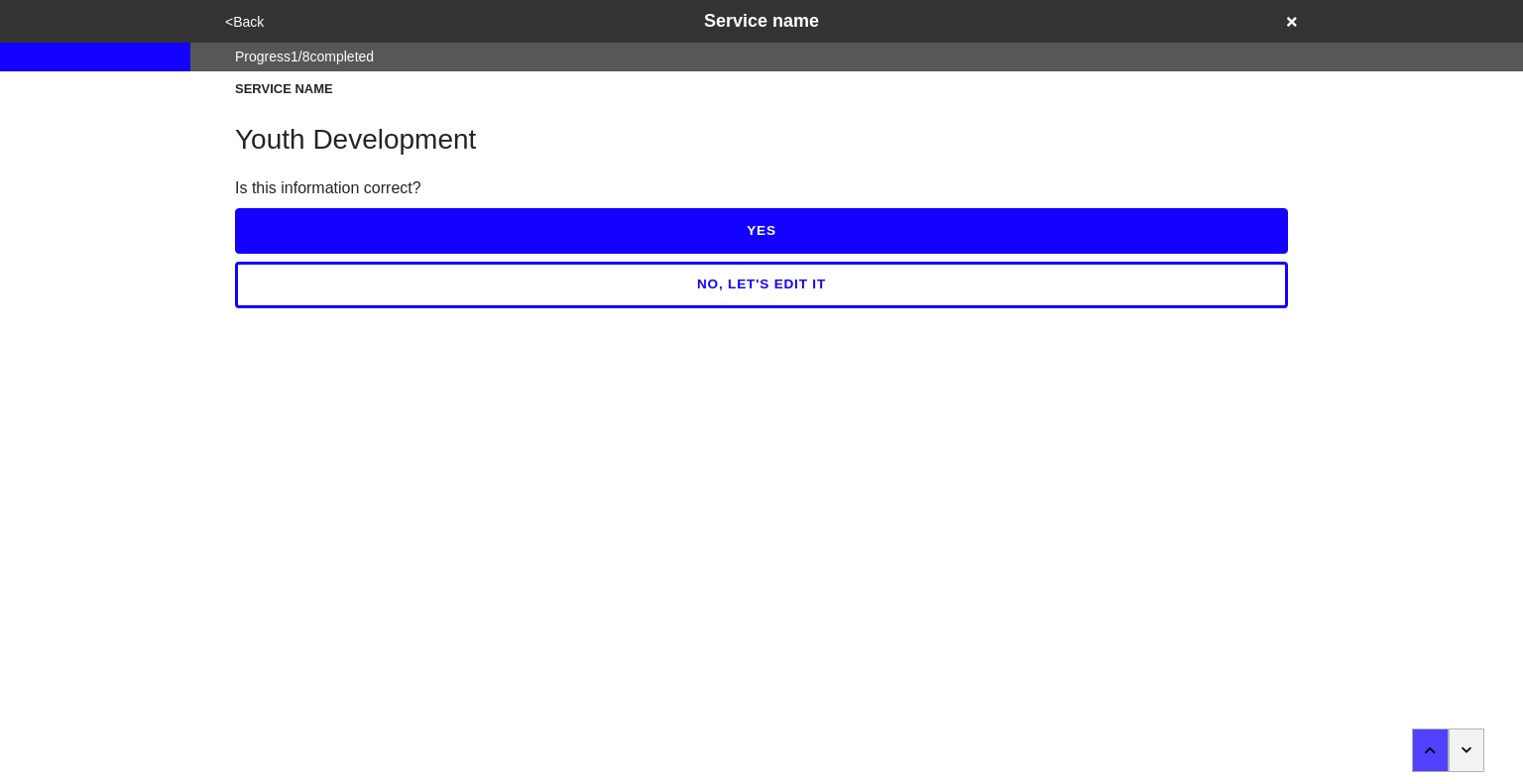 click on "YES" at bounding box center [762, 231] 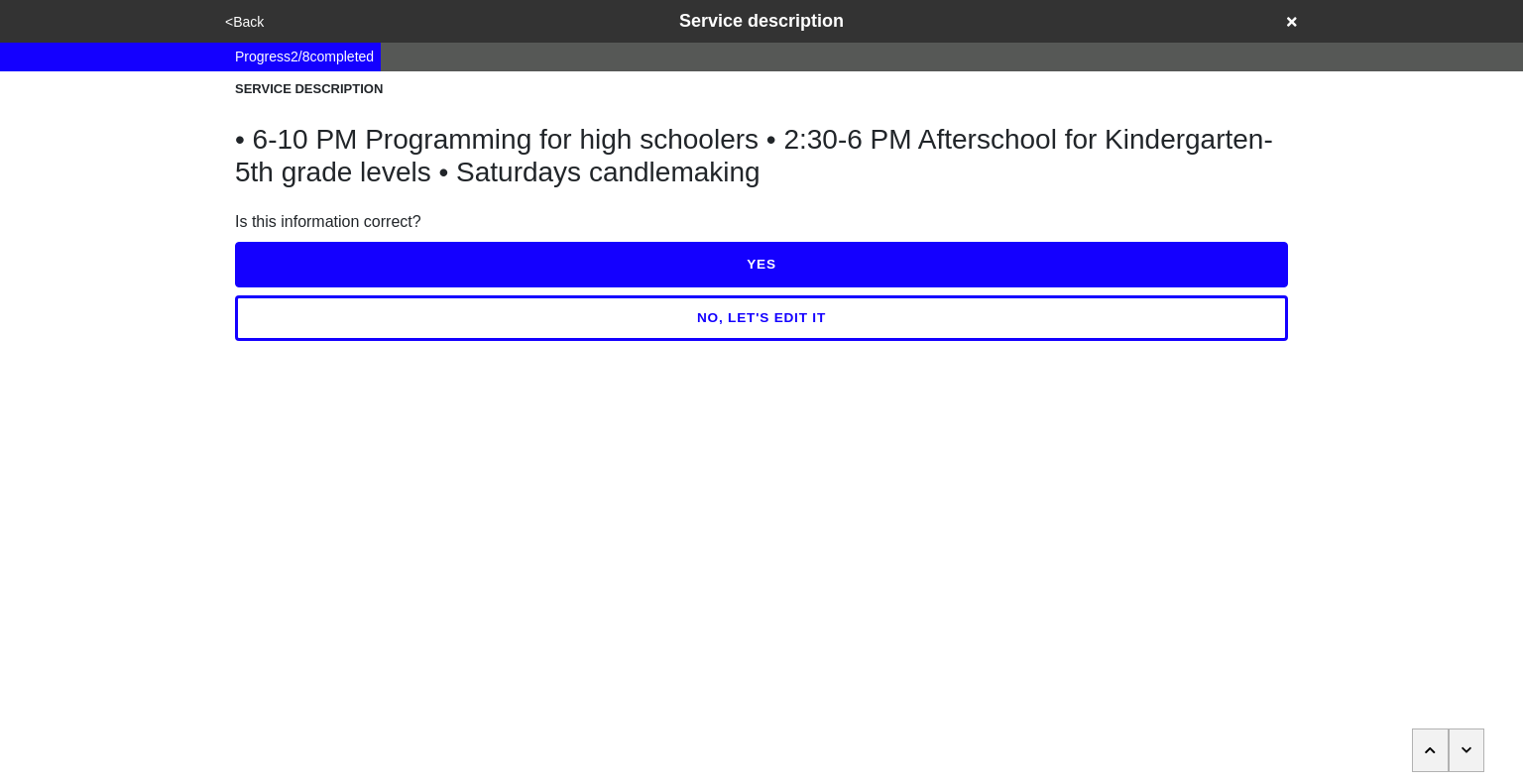 click on "NO, LET'S EDIT IT" at bounding box center (762, 318) 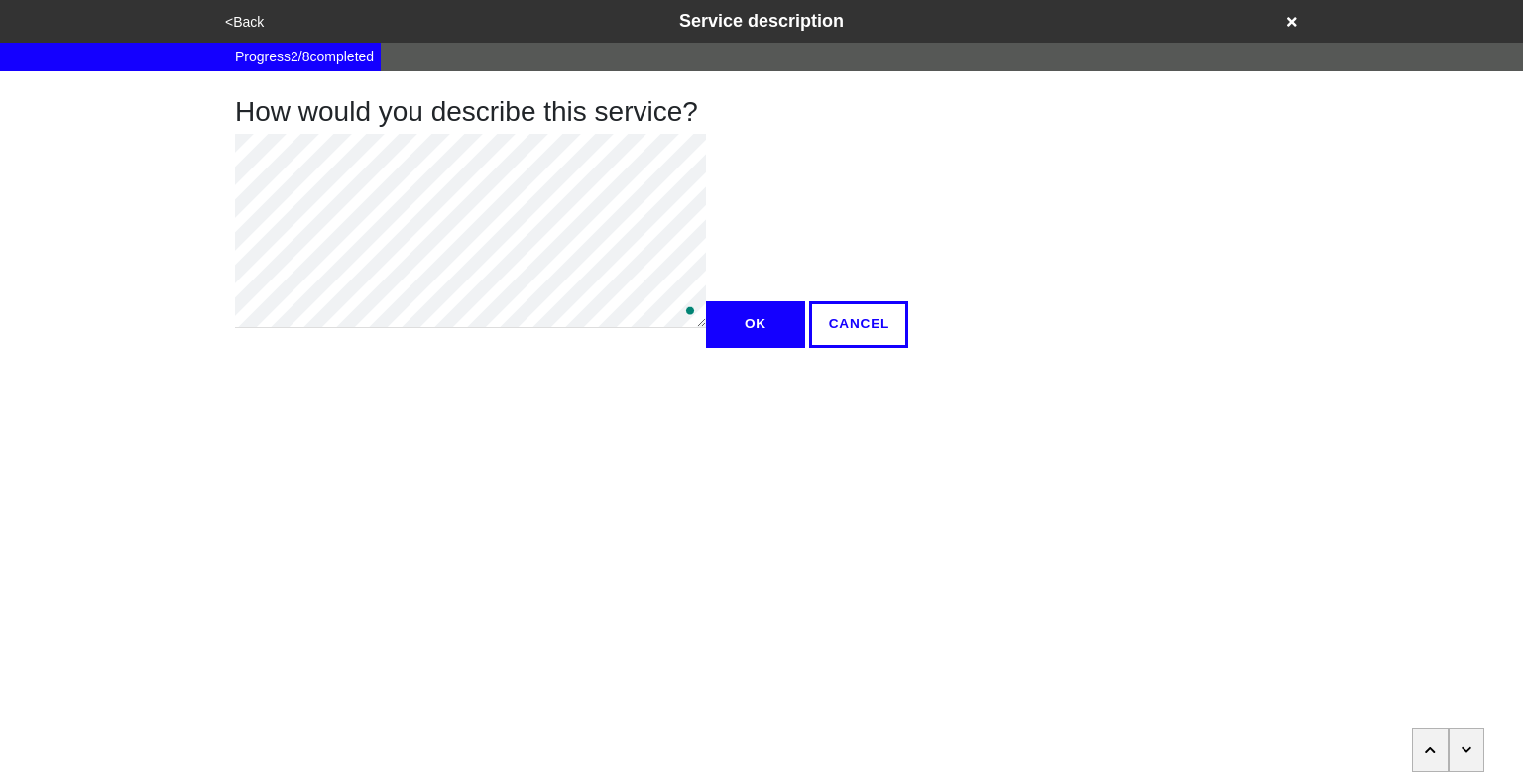 click on "OK" at bounding box center [756, 324] 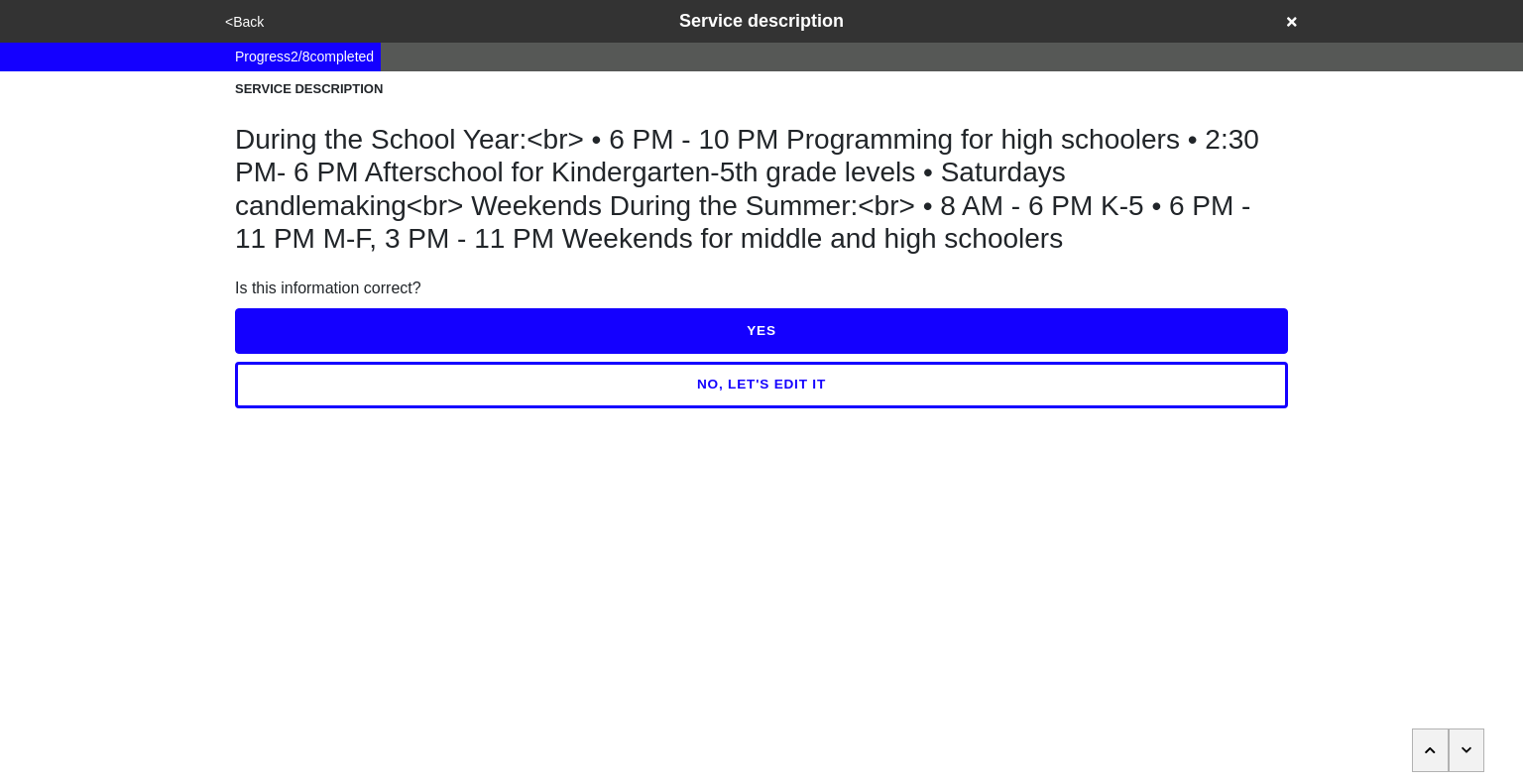 click on "YES" at bounding box center (762, 331) 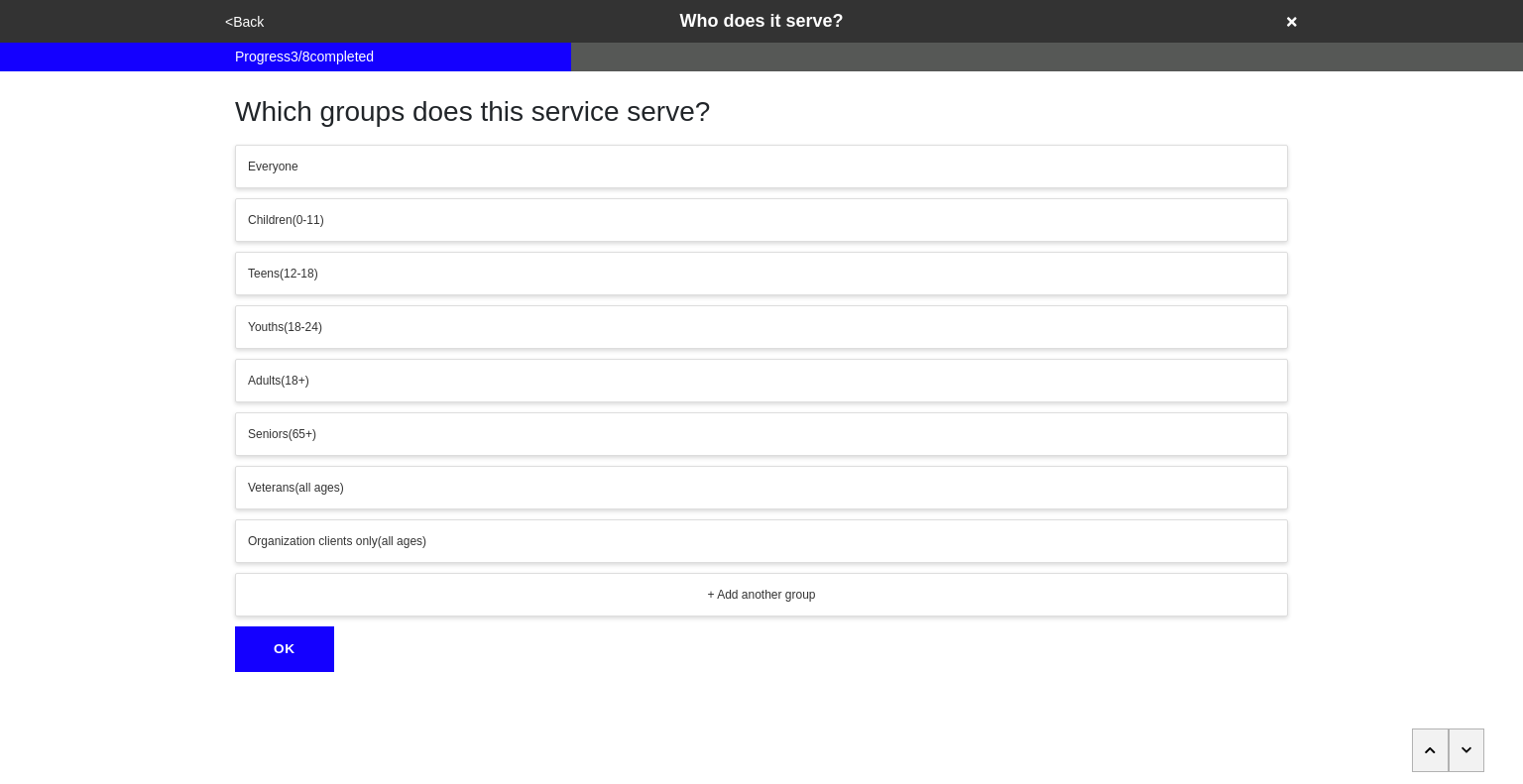 click on "<Back" at bounding box center [244, 22] 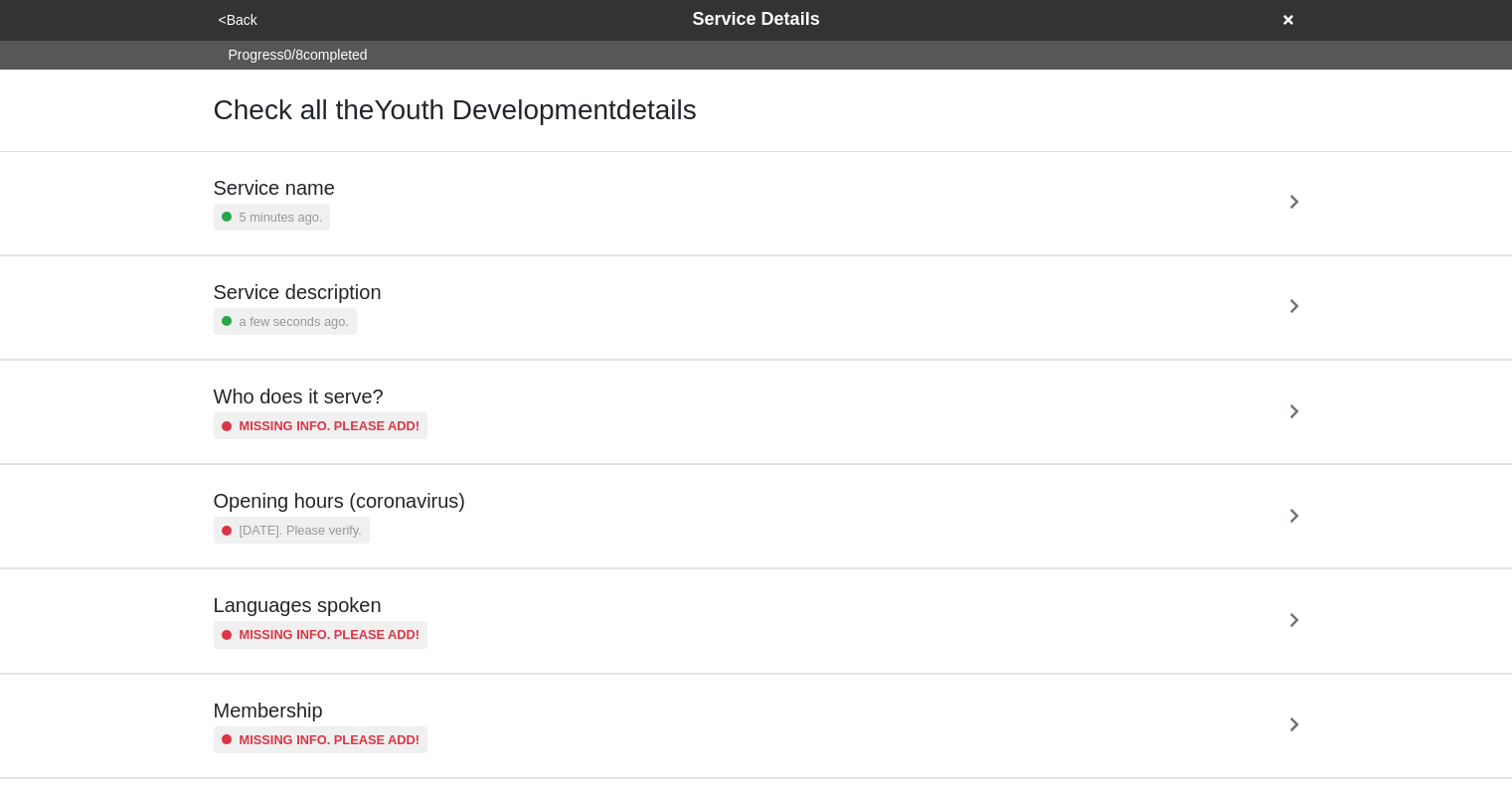 scroll, scrollTop: 0, scrollLeft: 0, axis: both 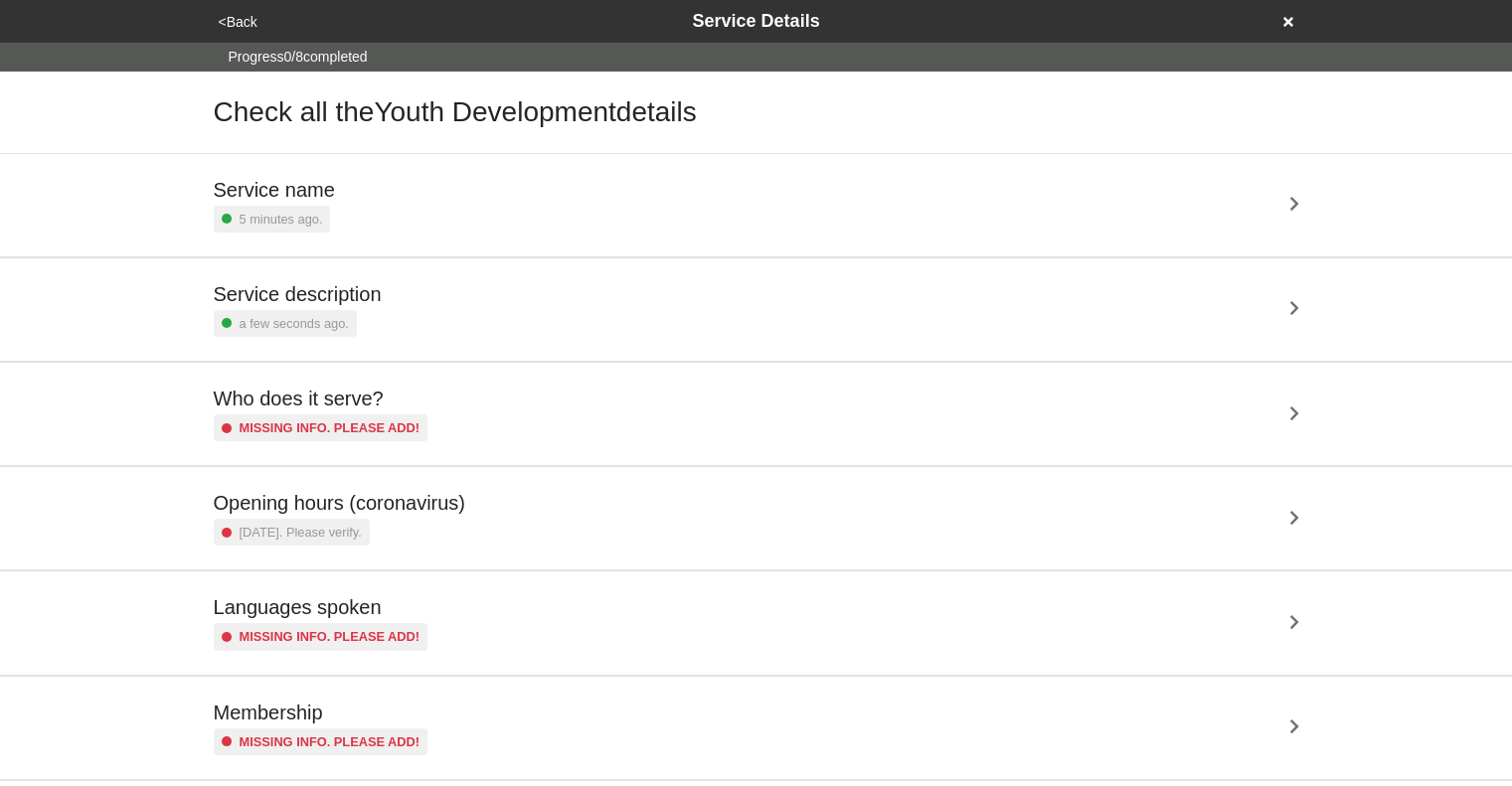 click on "Service name 5 minutes ago." at bounding box center [756, 205] 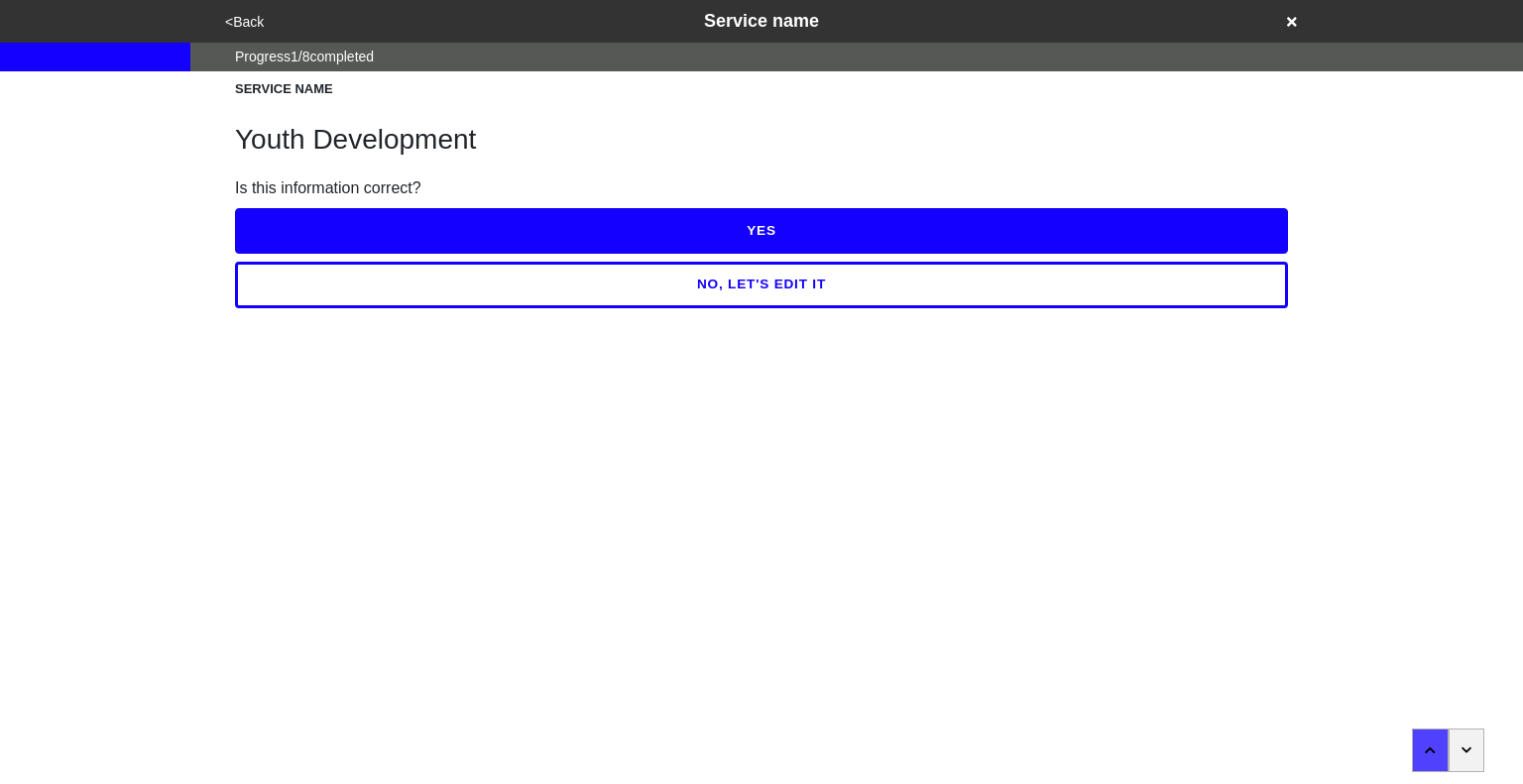 click at bounding box center (1466, 750) 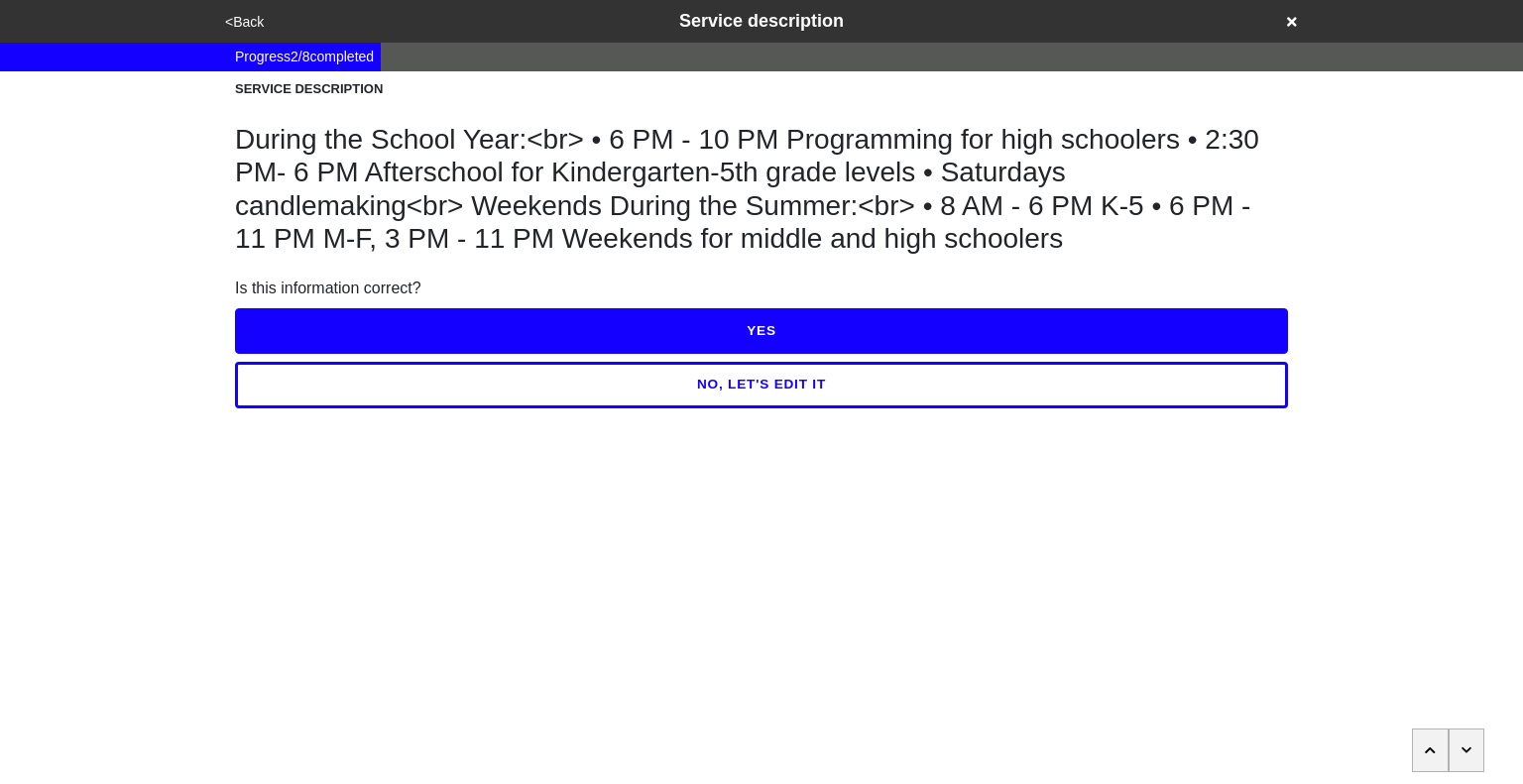 click on "NO, LET'S EDIT IT" at bounding box center (762, 385) 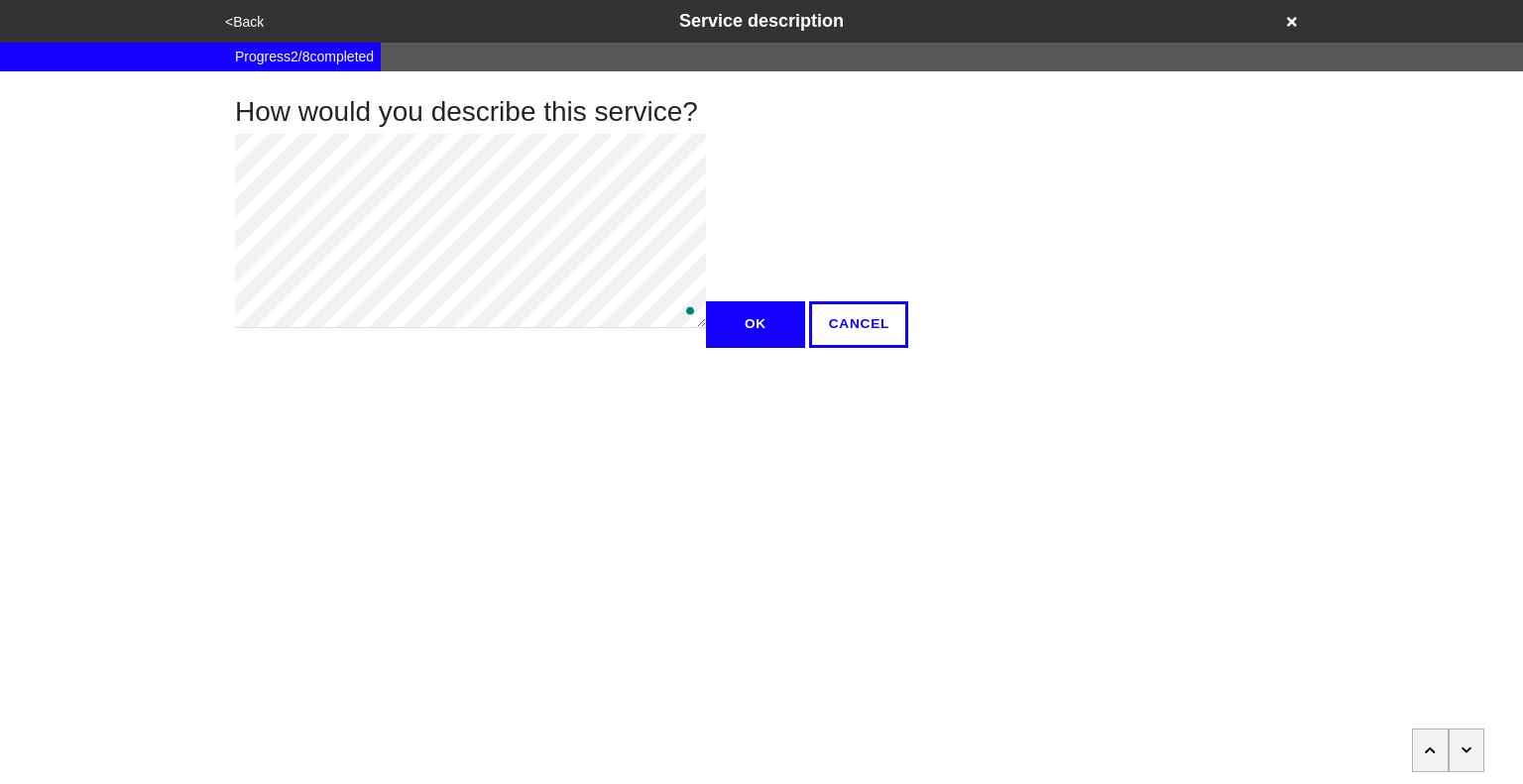 click on "OK" at bounding box center (756, 324) 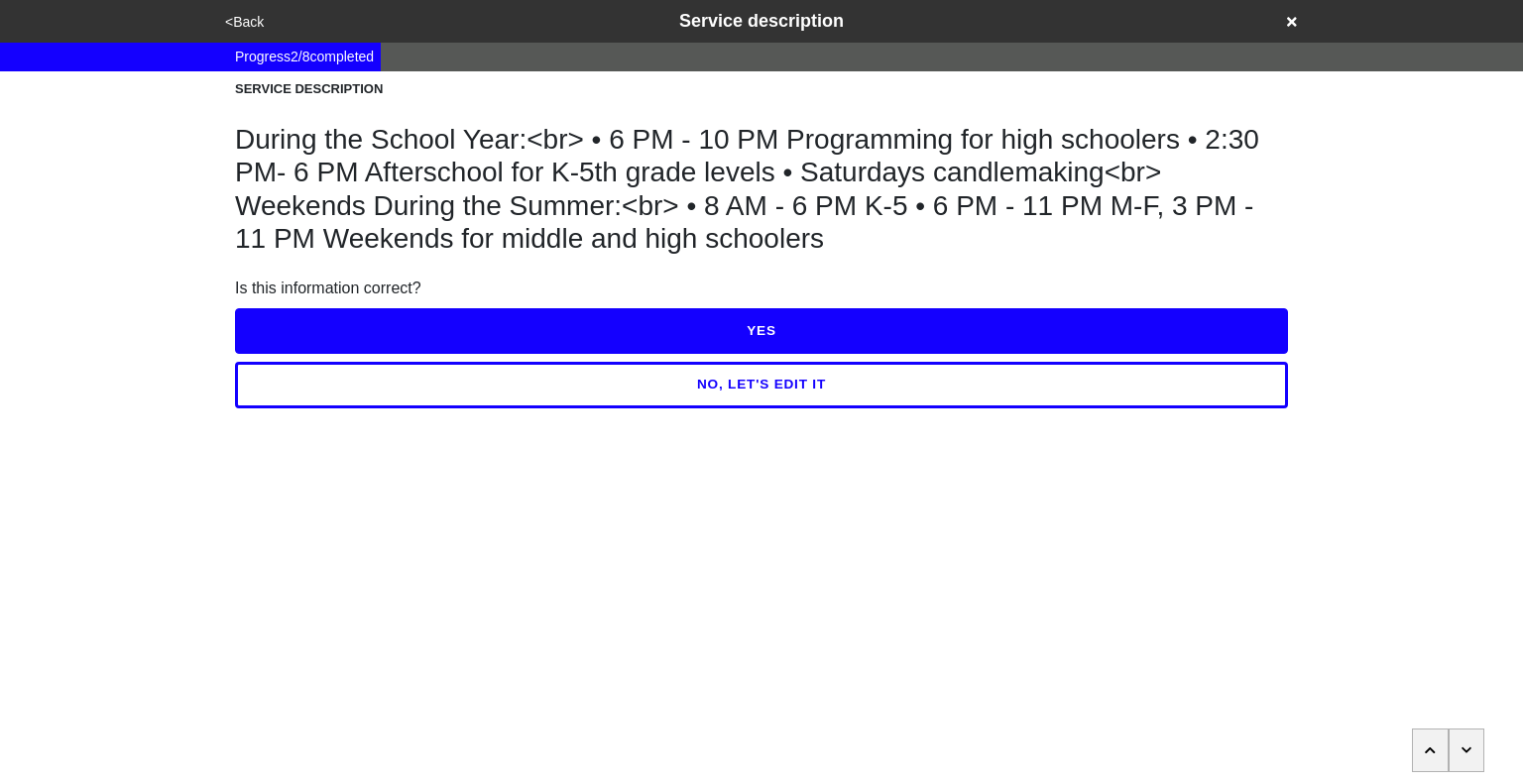 click on "YES" at bounding box center [762, 331] 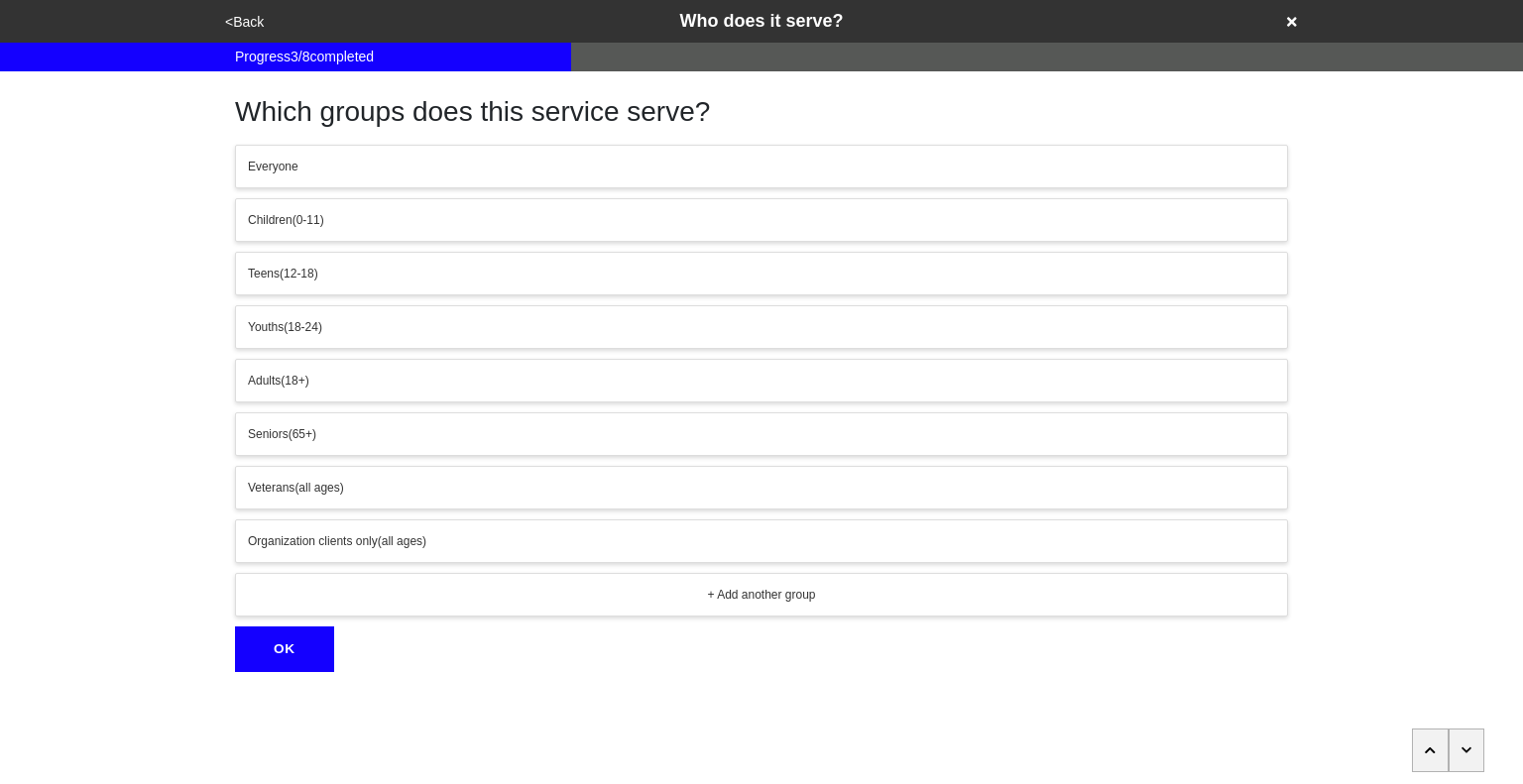 click on "<Back" at bounding box center (244, 22) 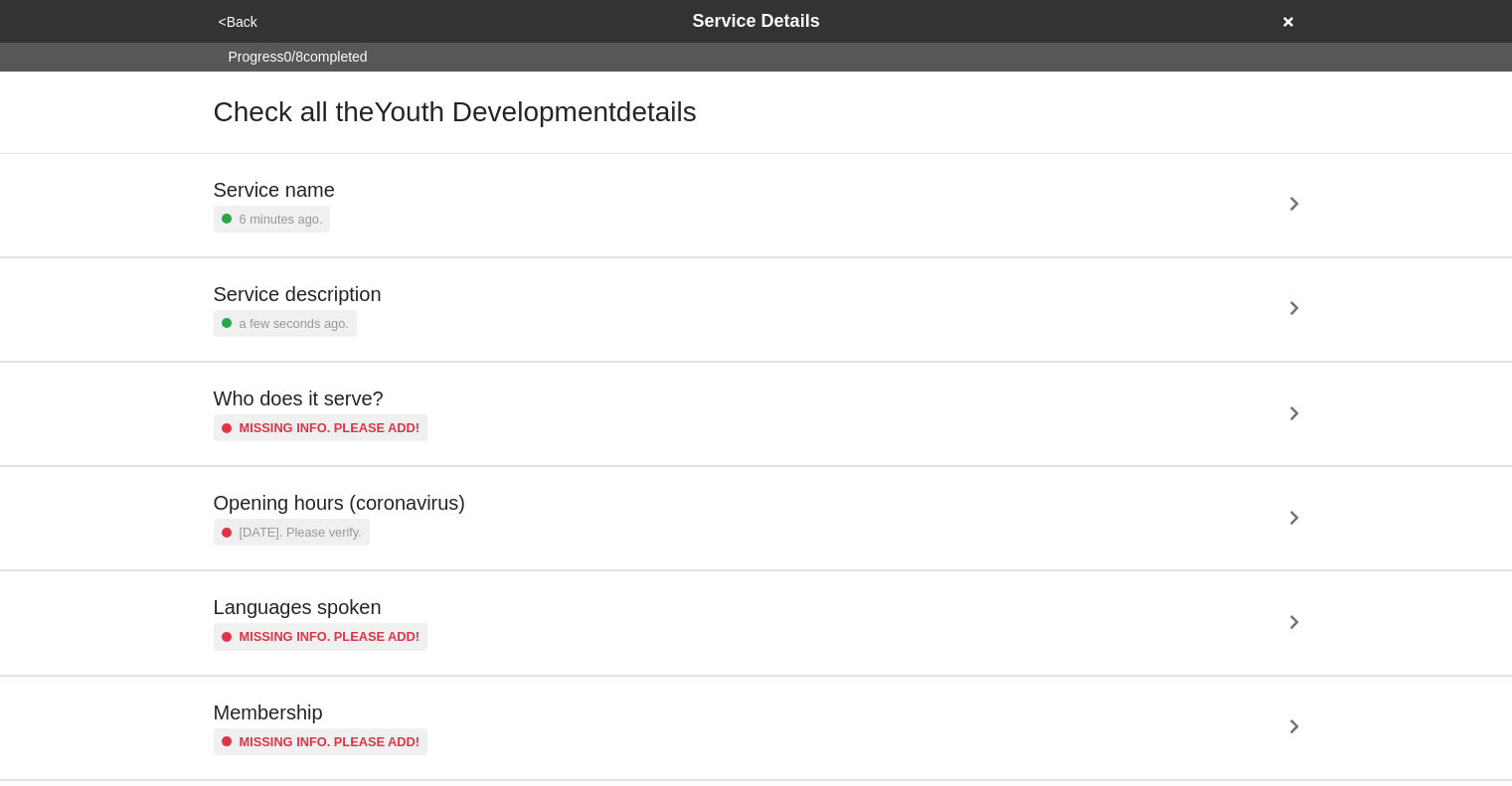 click on "Service description a few seconds ago." at bounding box center [756, 309] 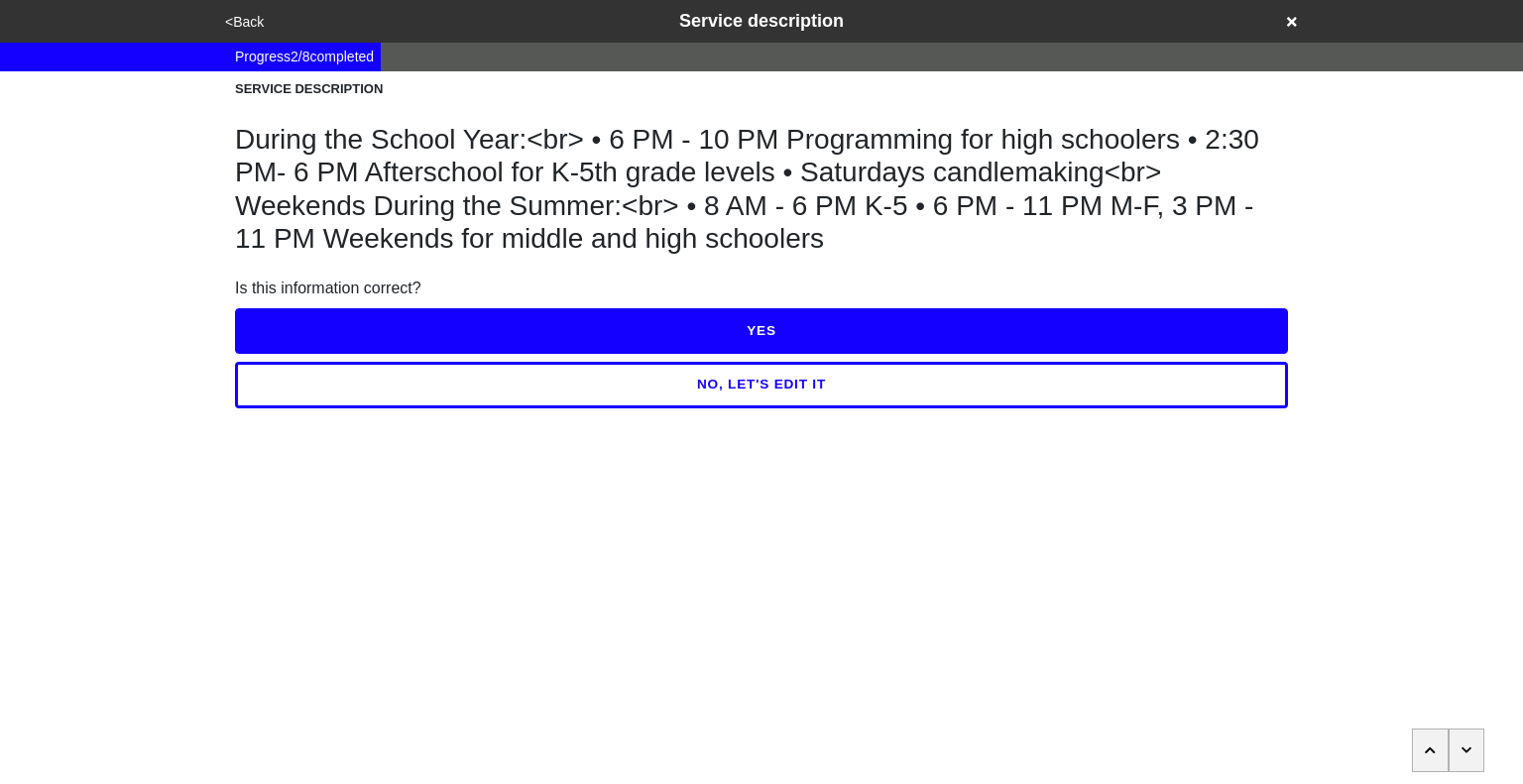 click on "NO, LET'S EDIT IT" at bounding box center (762, 385) 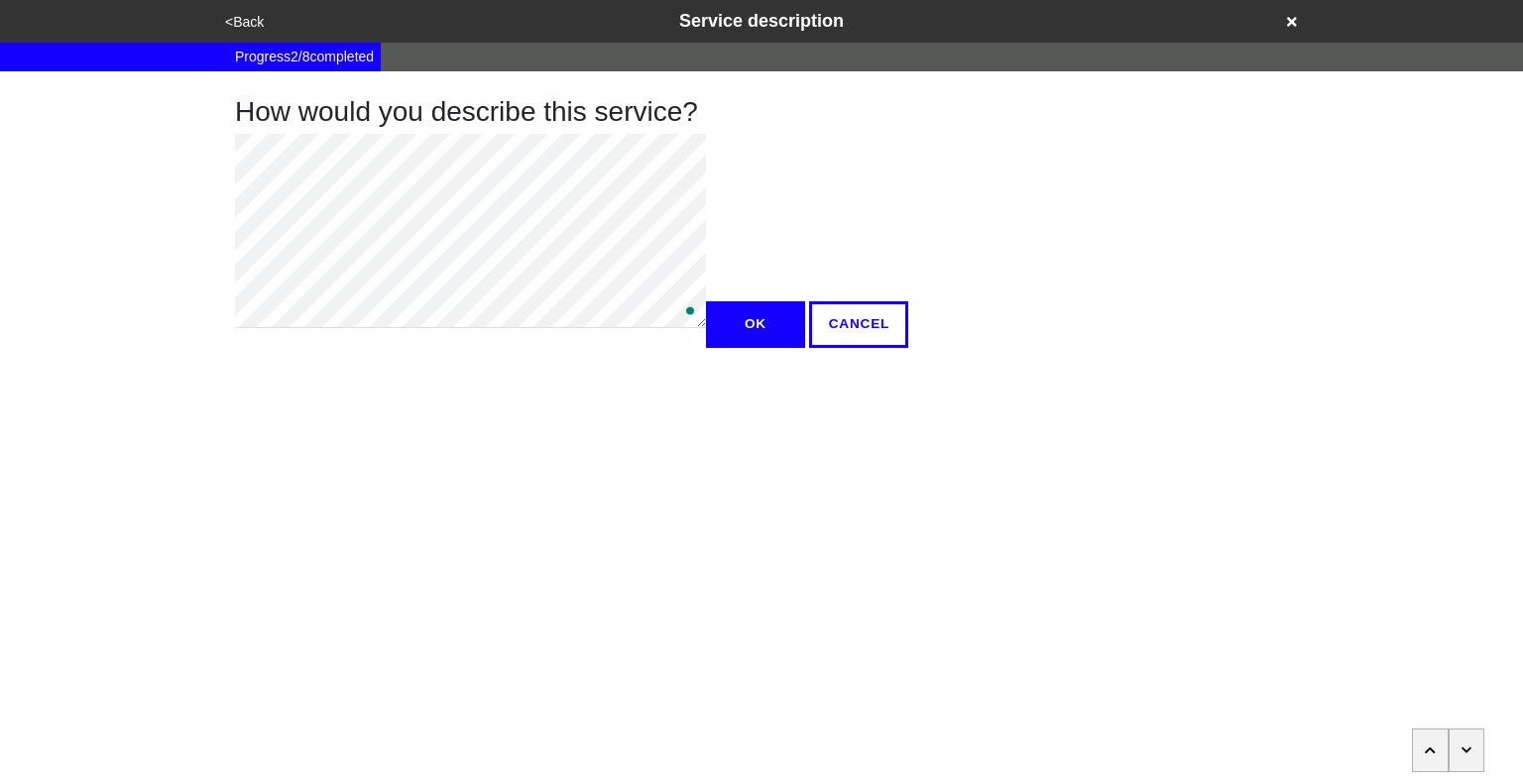 click on "OK" at bounding box center [756, 324] 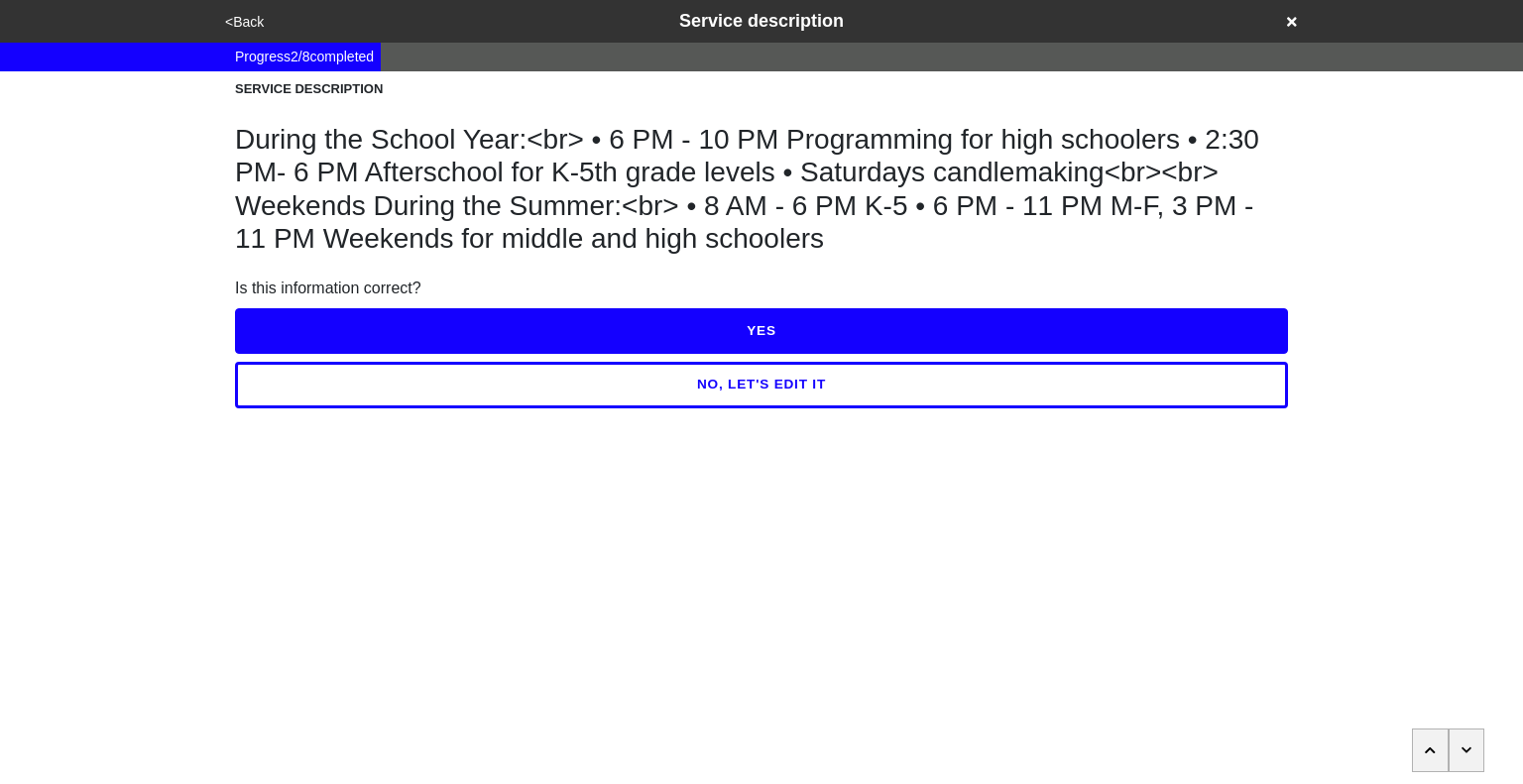 click on "YES" at bounding box center (762, 331) 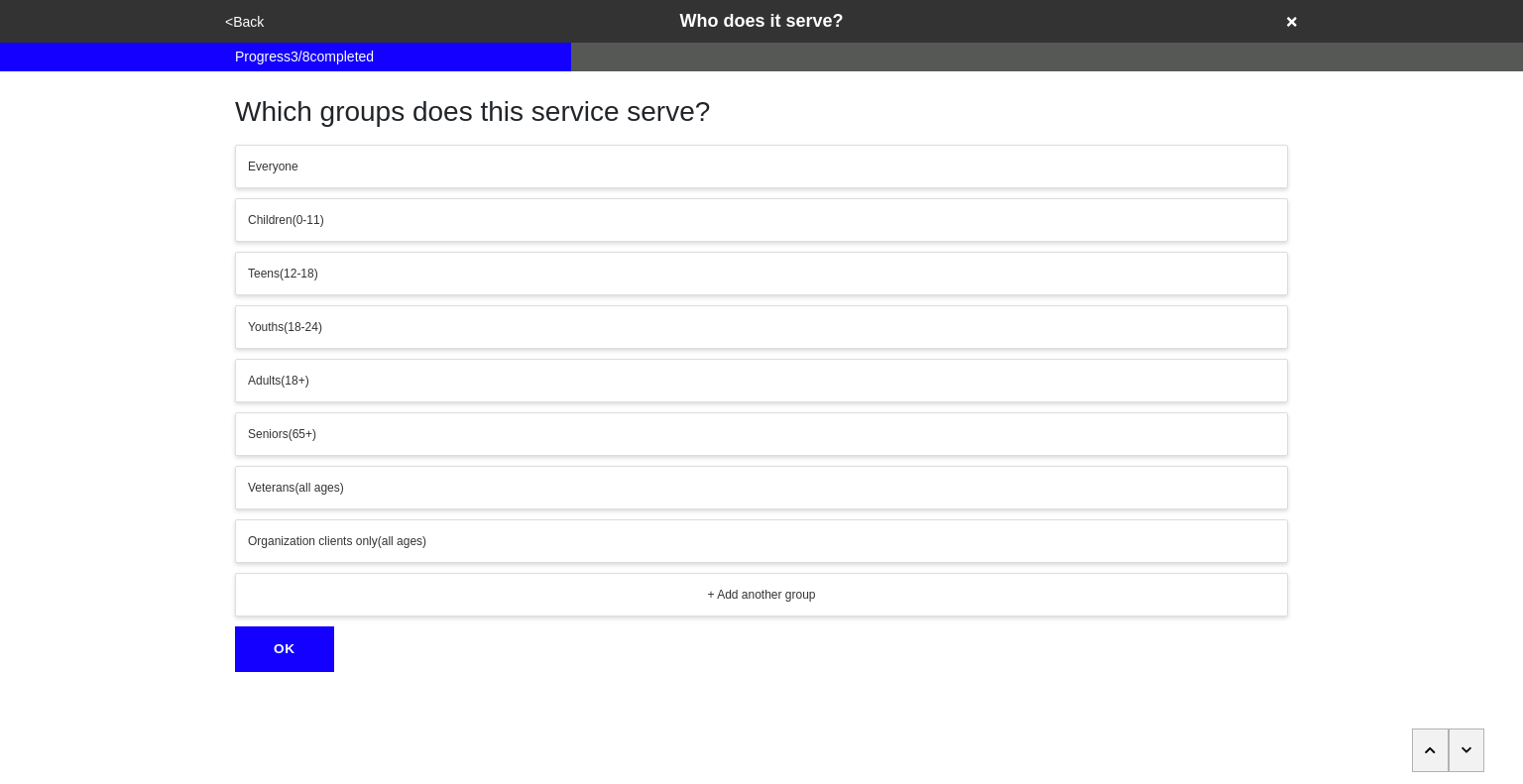 click on "<Back" at bounding box center [244, 22] 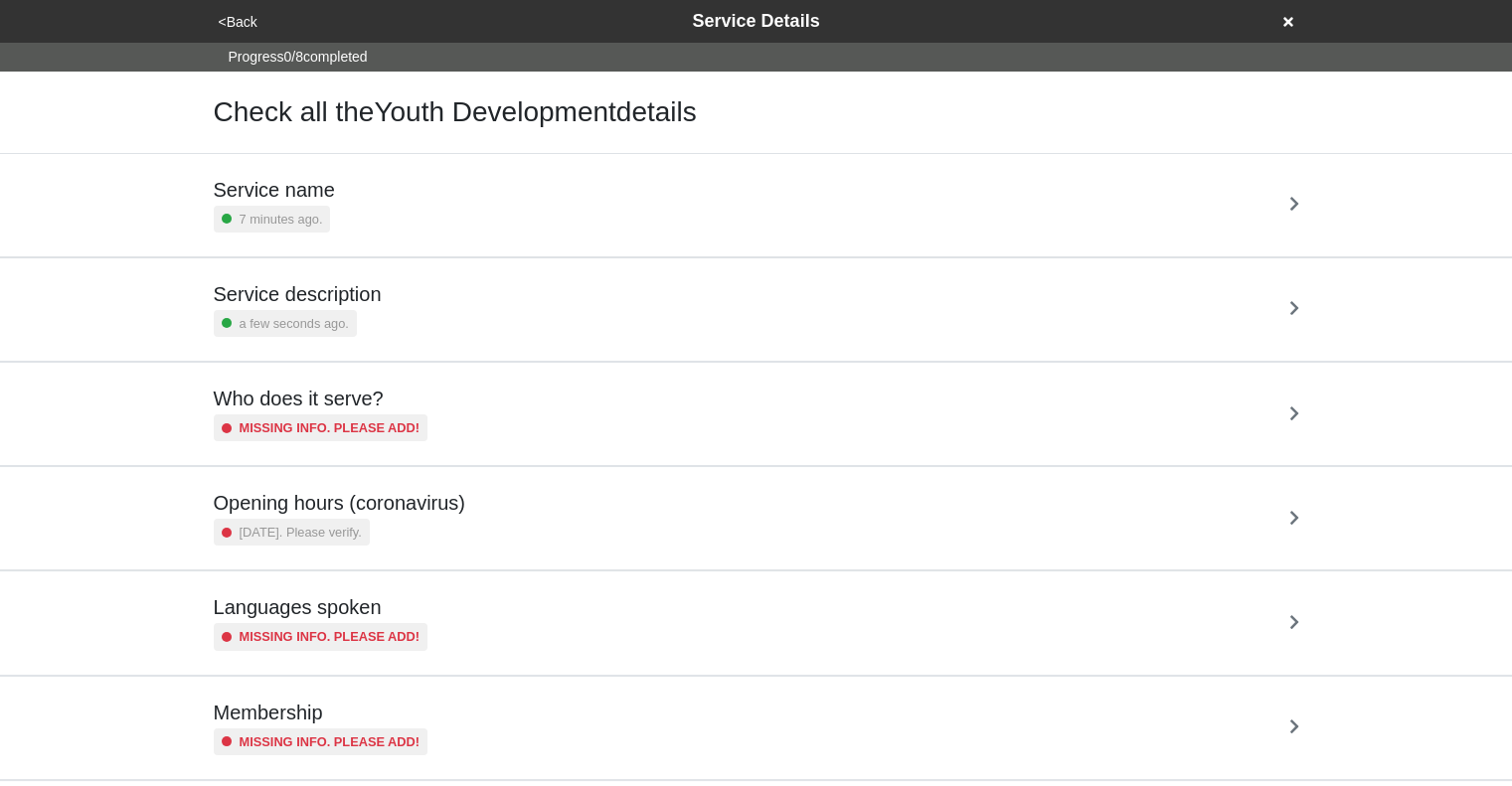 click on "Service description a few seconds ago." at bounding box center [756, 309] 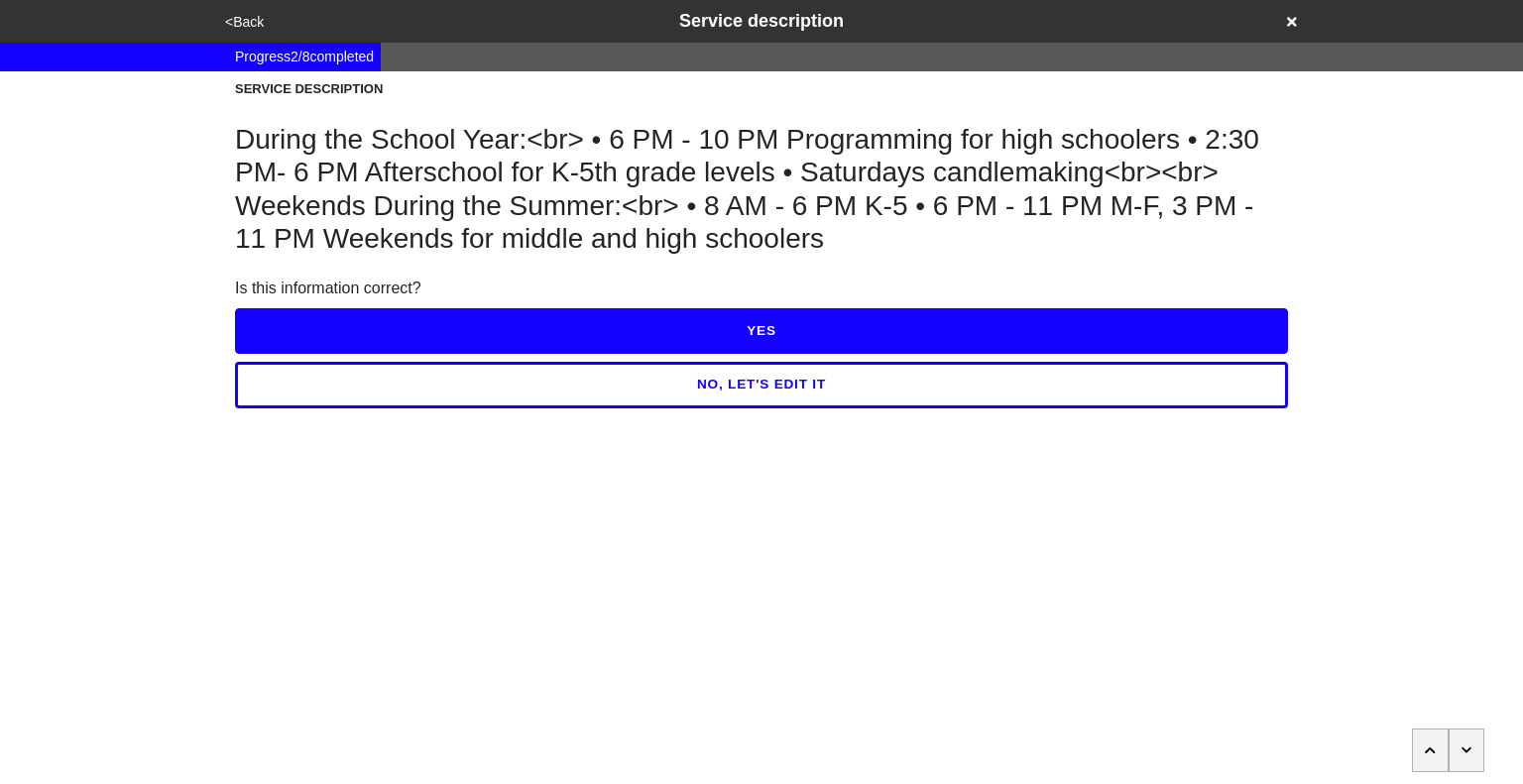 click on "NO, LET'S EDIT IT" at bounding box center (762, 385) 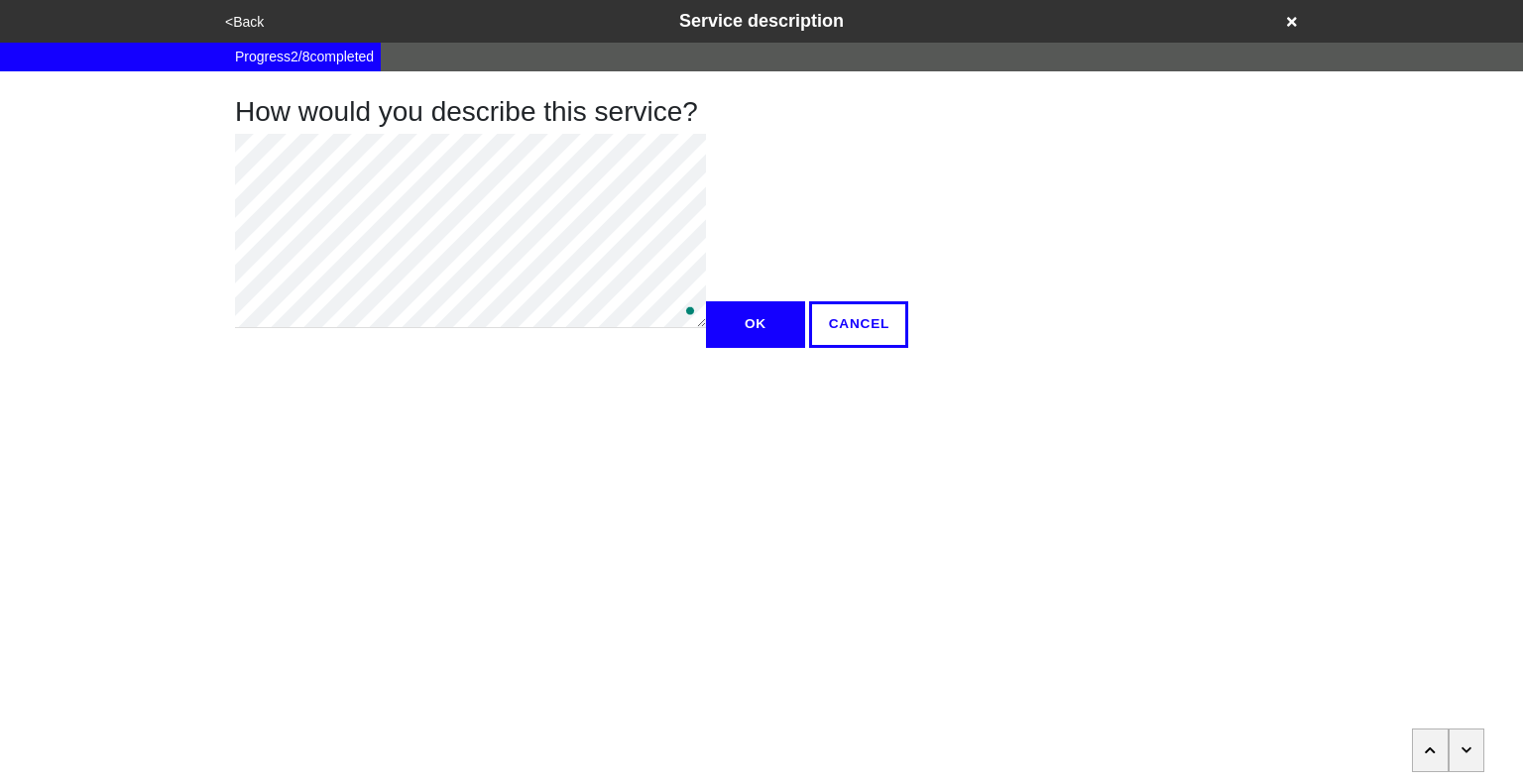 click on "OK" at bounding box center (756, 324) 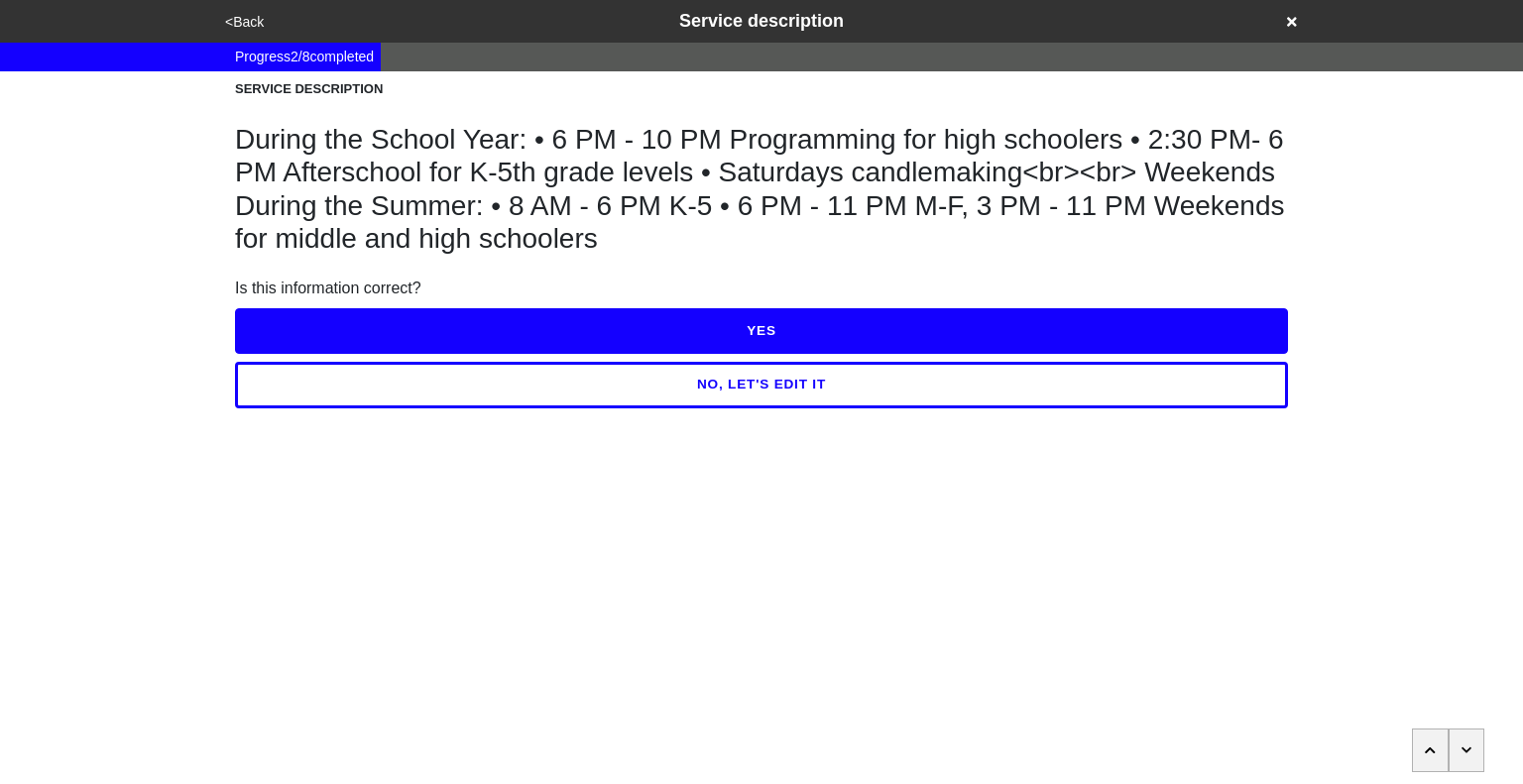 click on "YES" at bounding box center (762, 331) 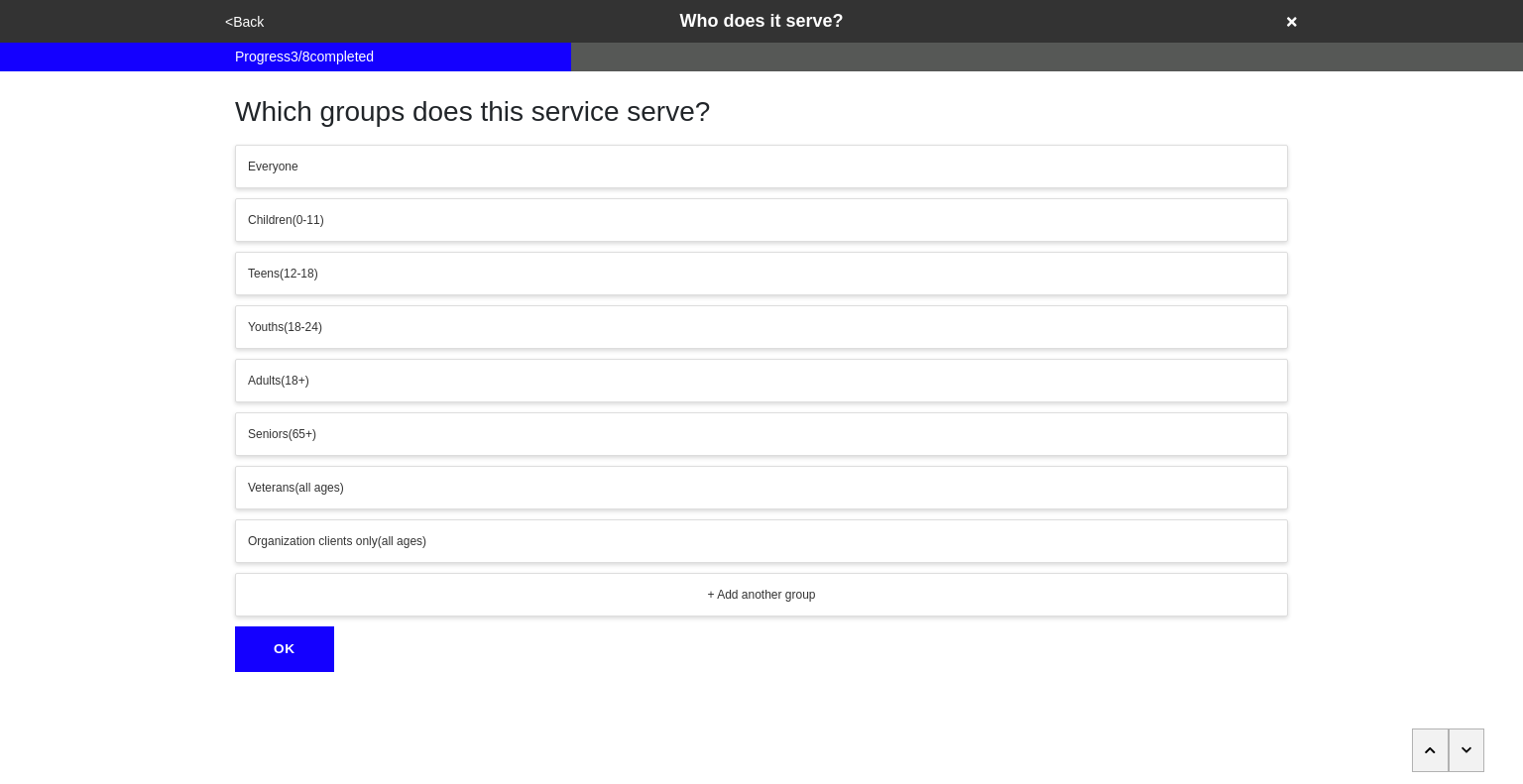 click at bounding box center [1466, 750] 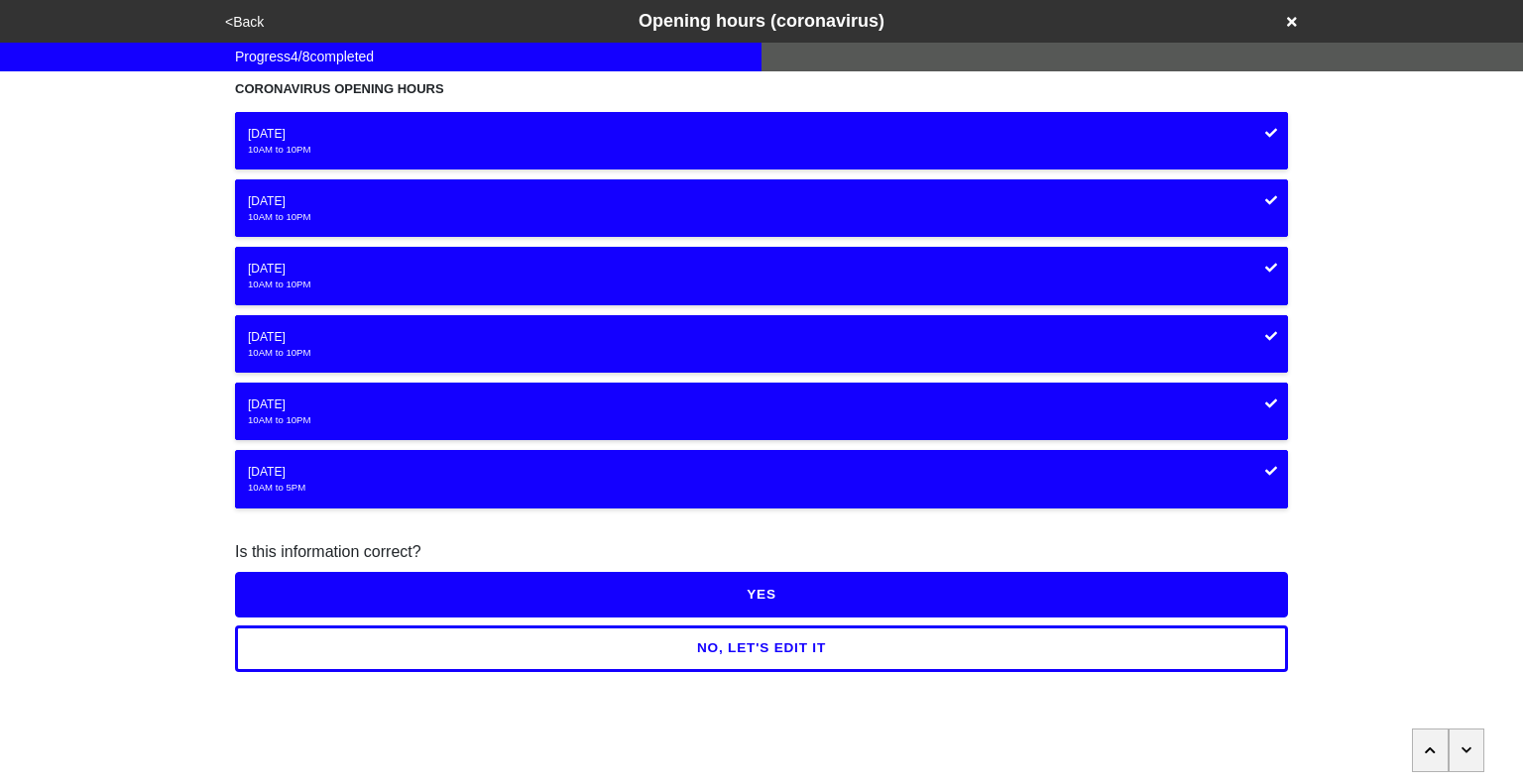 click on "YES" at bounding box center (762, 595) 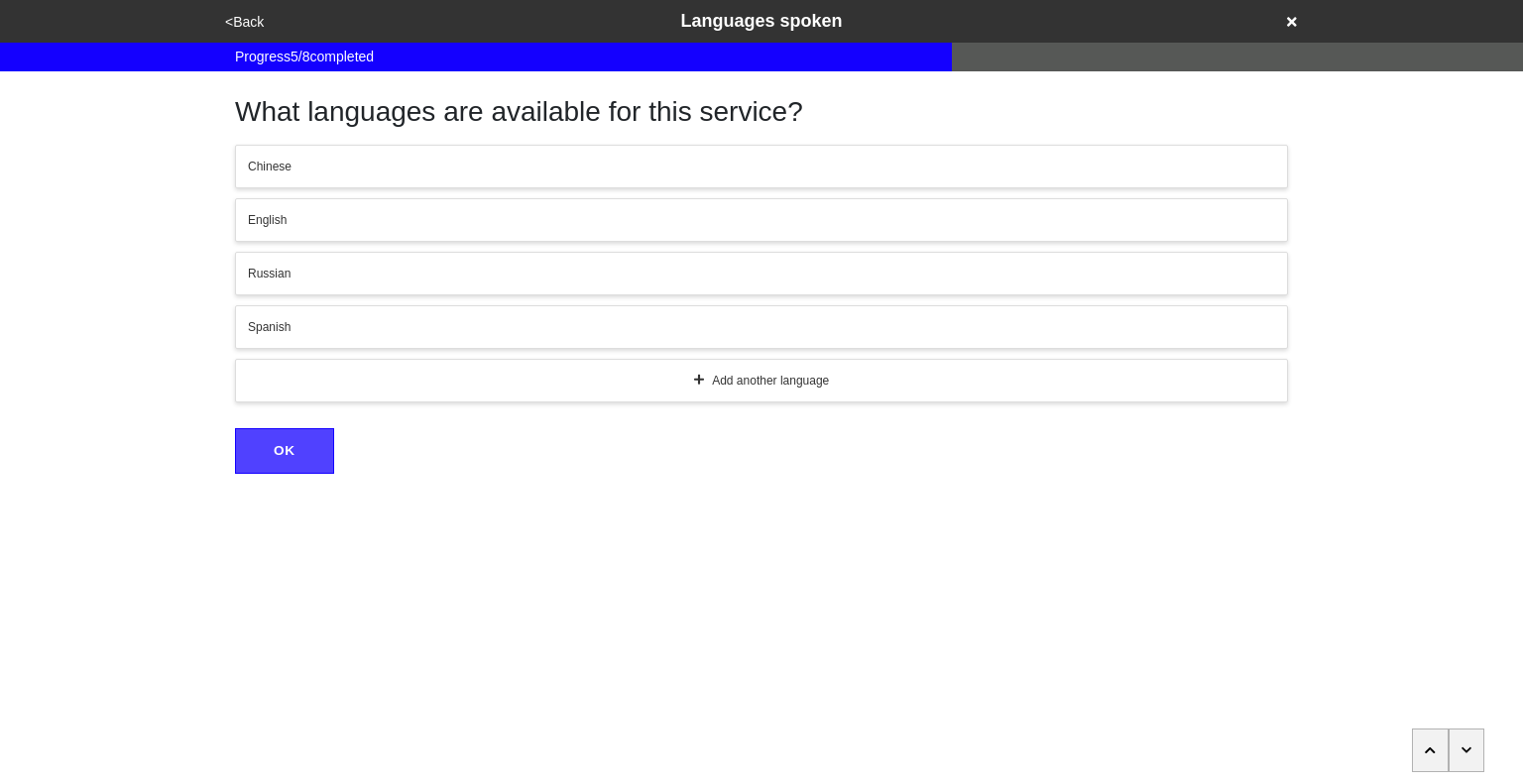 click 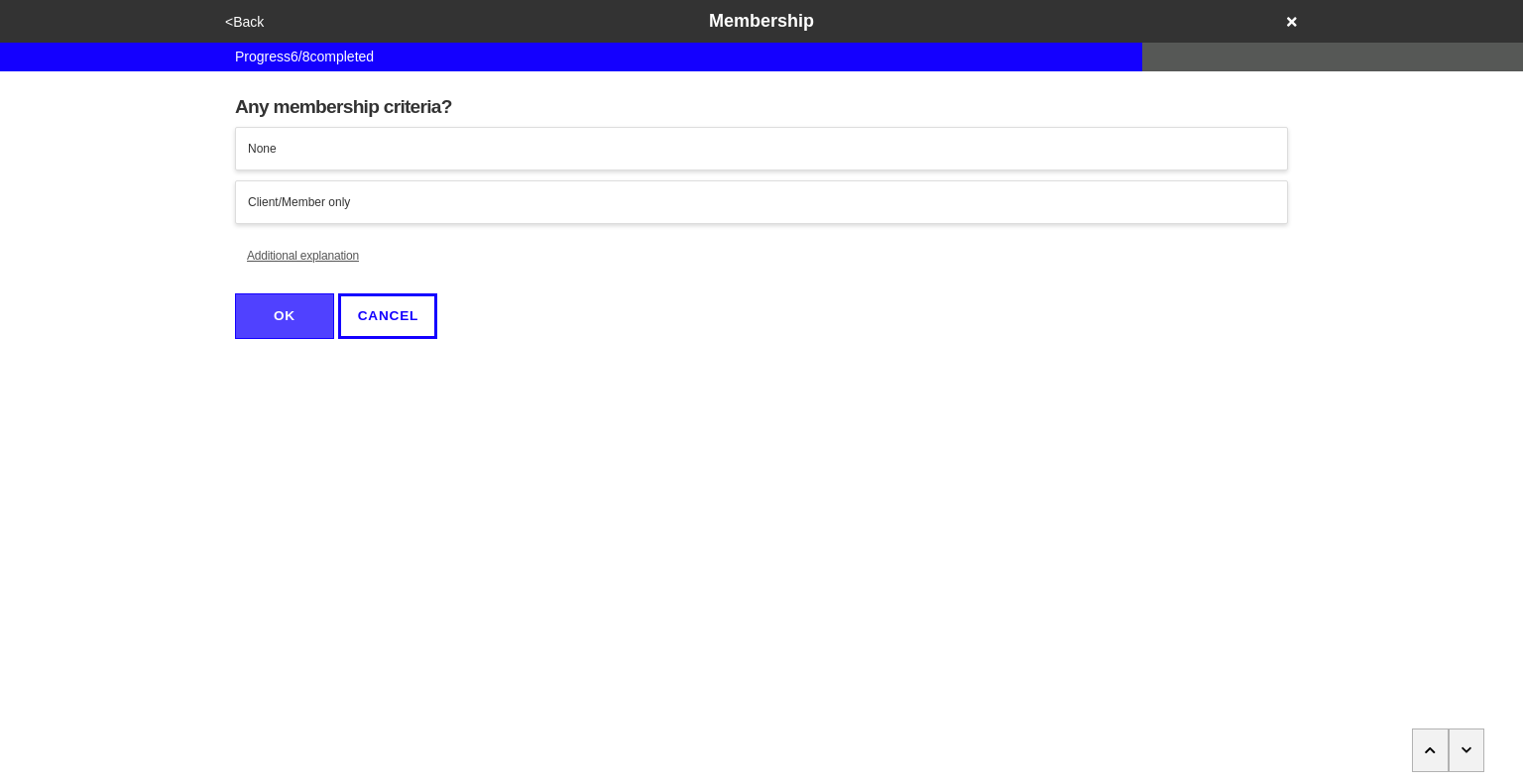 click 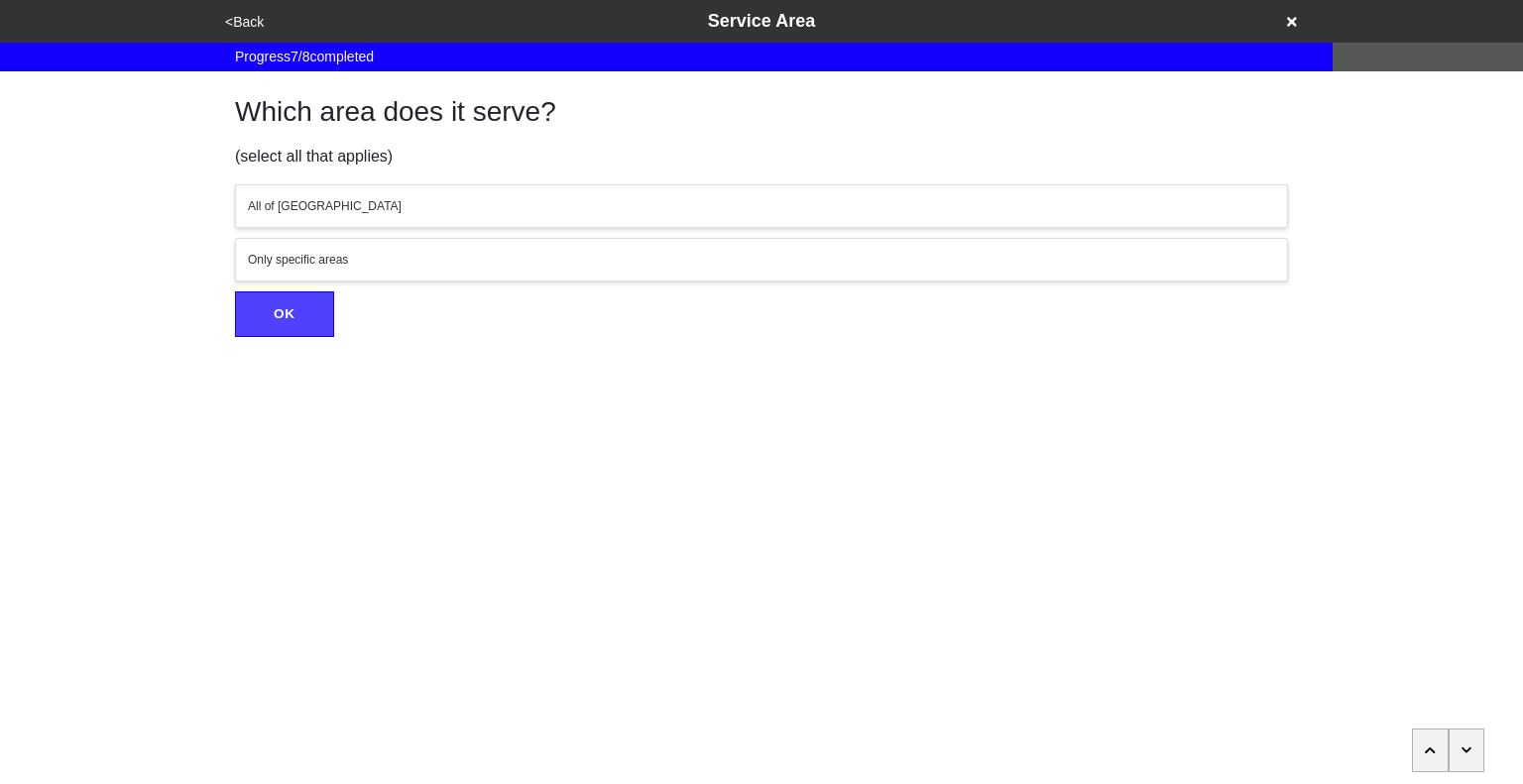 click 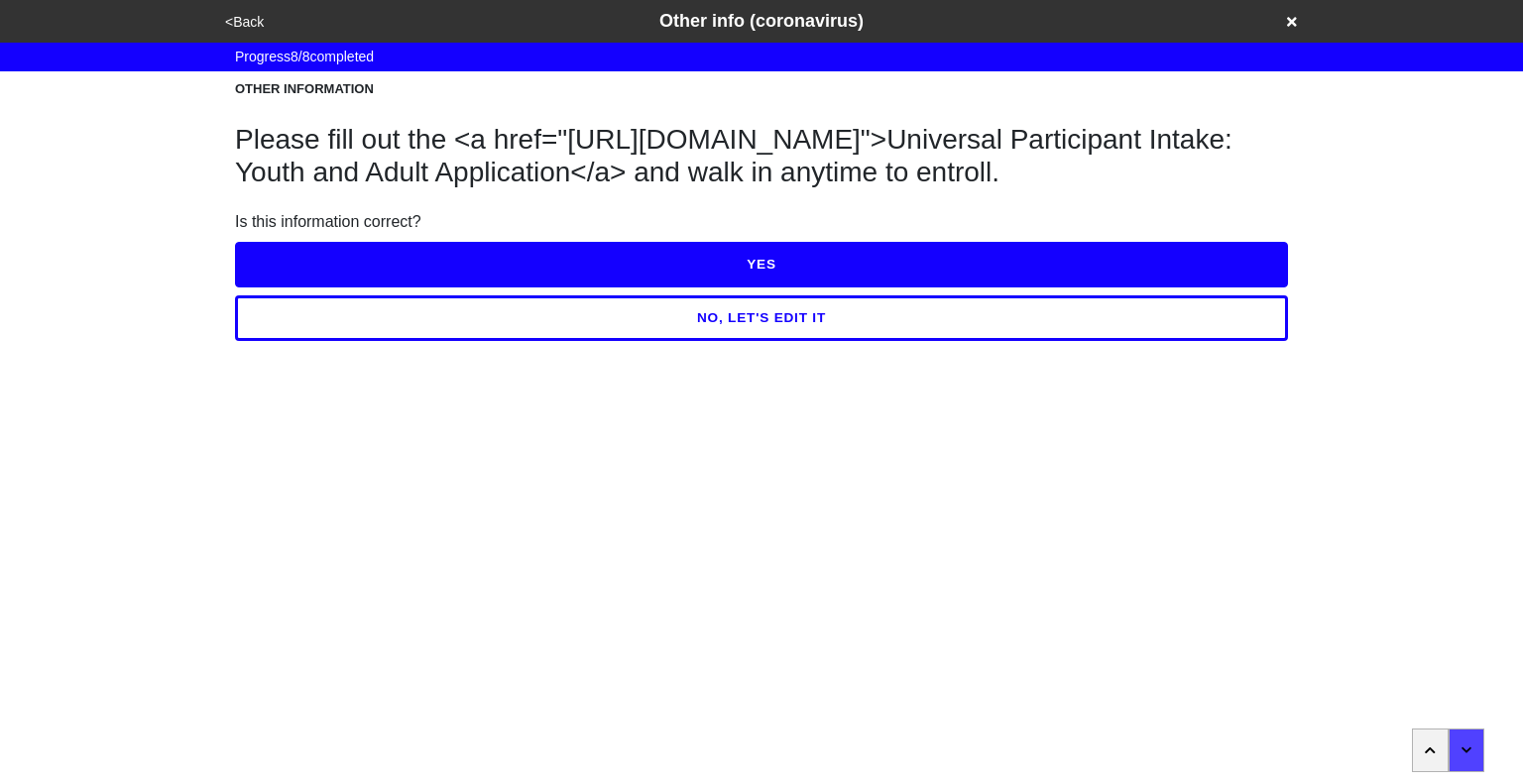 click on "NO, LET'S EDIT IT" at bounding box center [762, 318] 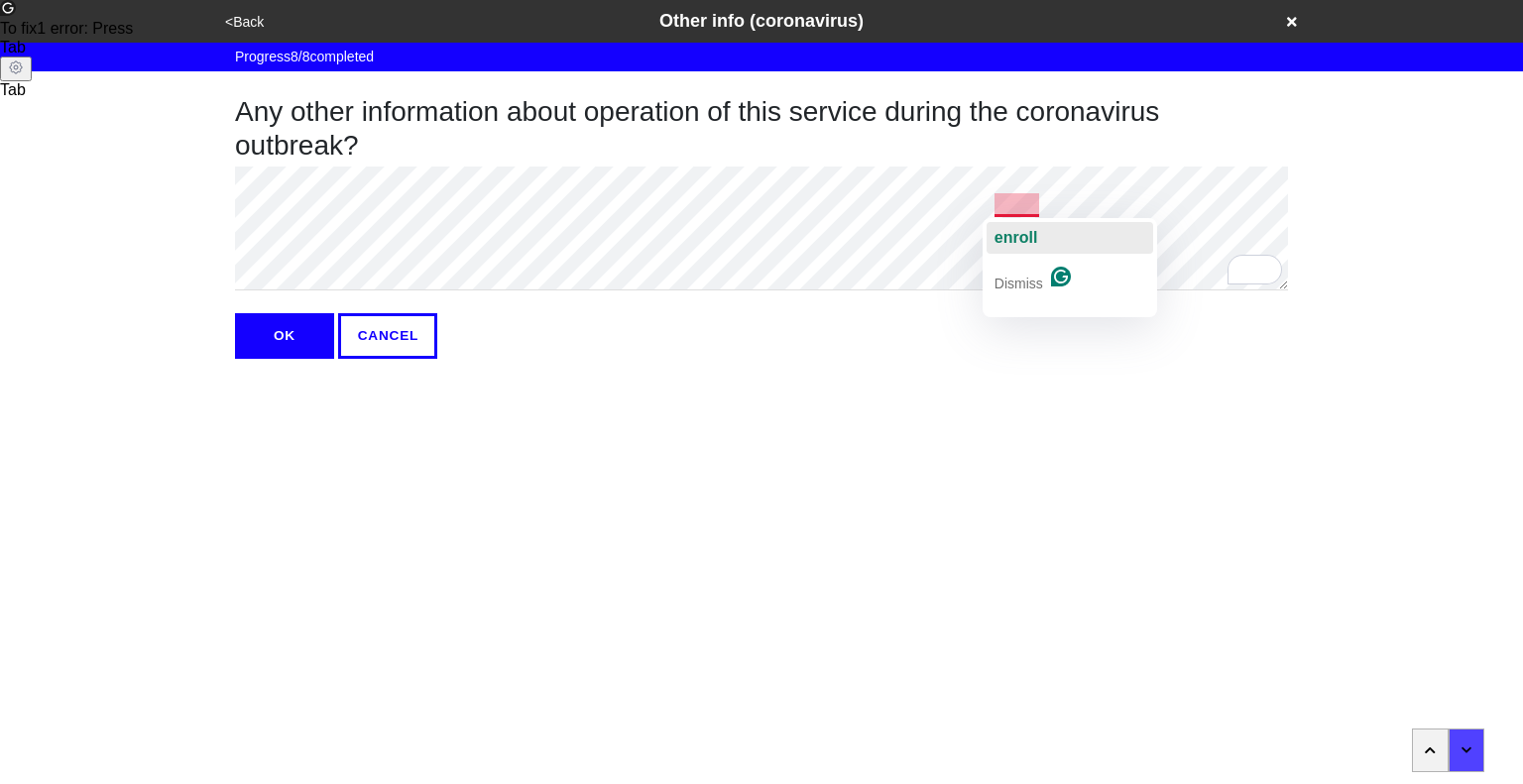 click on "enroll" 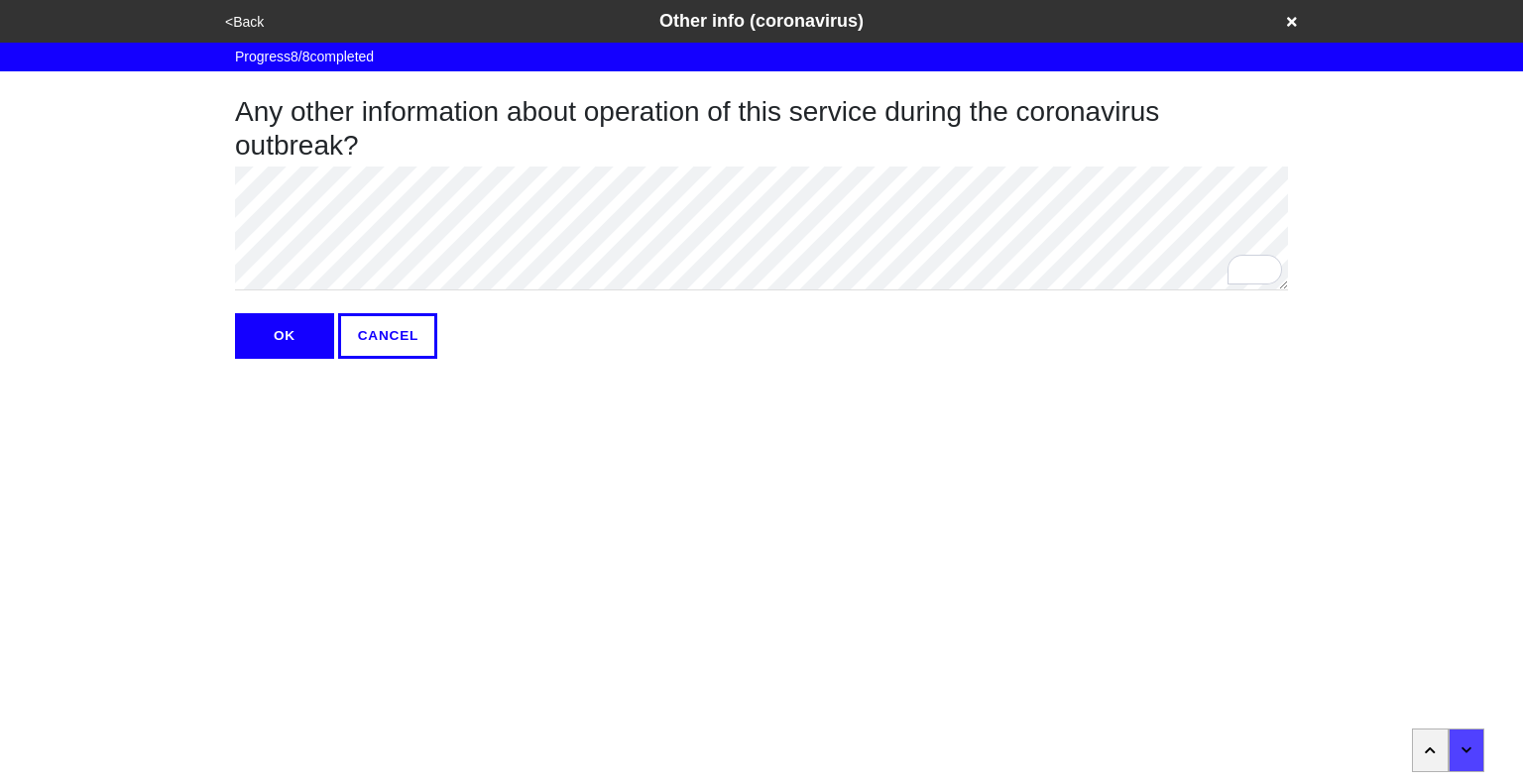 click on "OK" at bounding box center [285, 336] 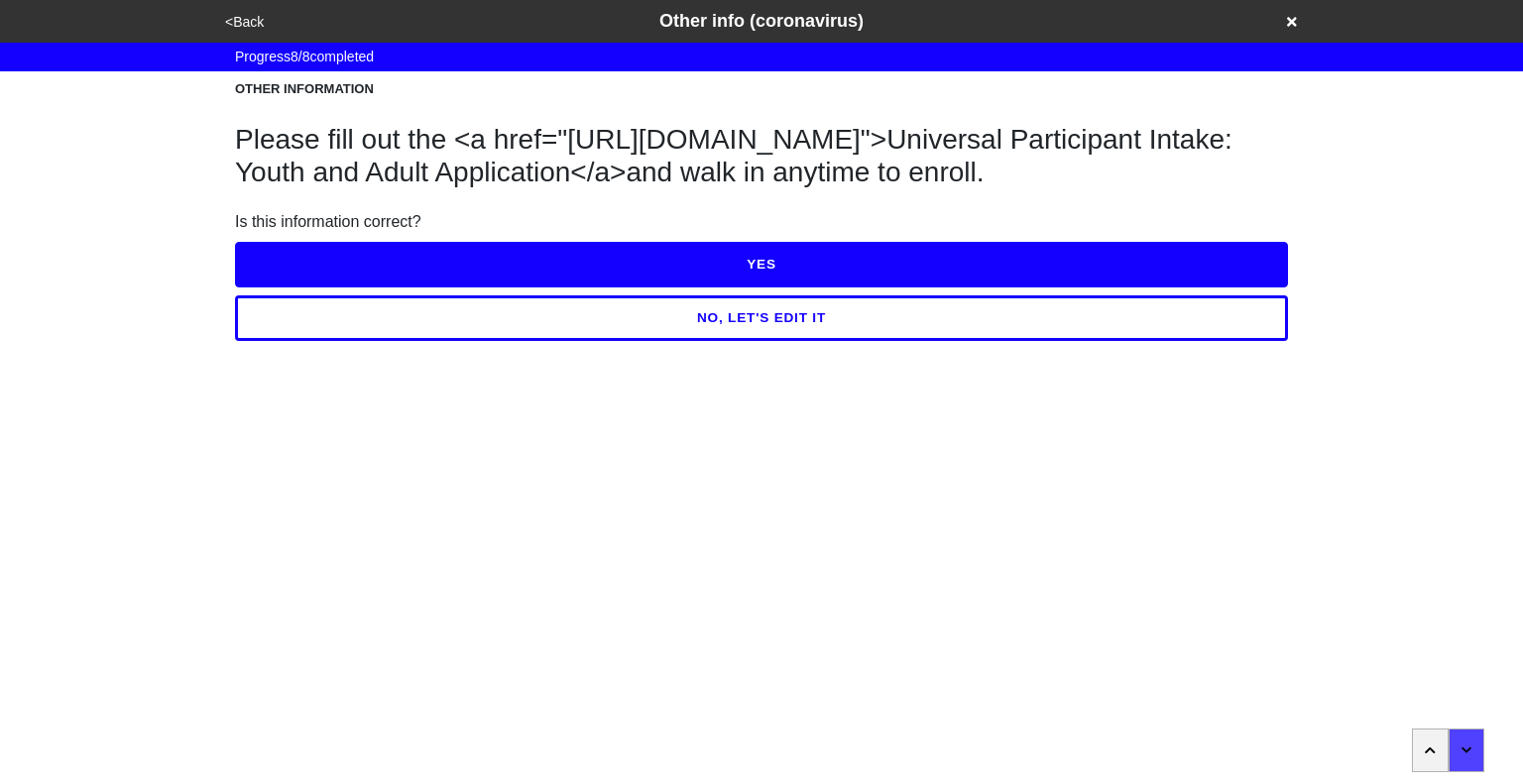 click on "YES" at bounding box center [762, 265] 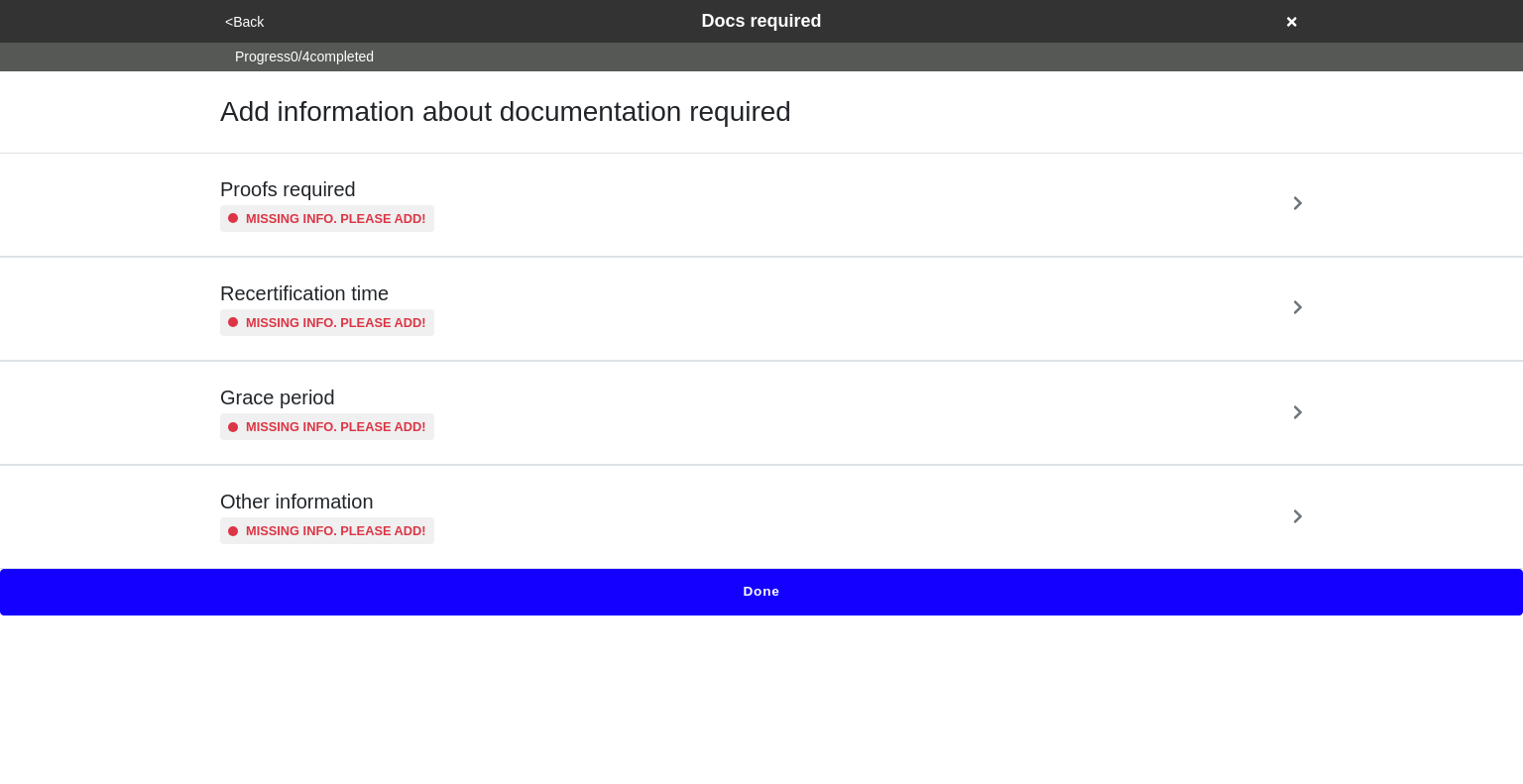 click on "<Back" at bounding box center (244, 22) 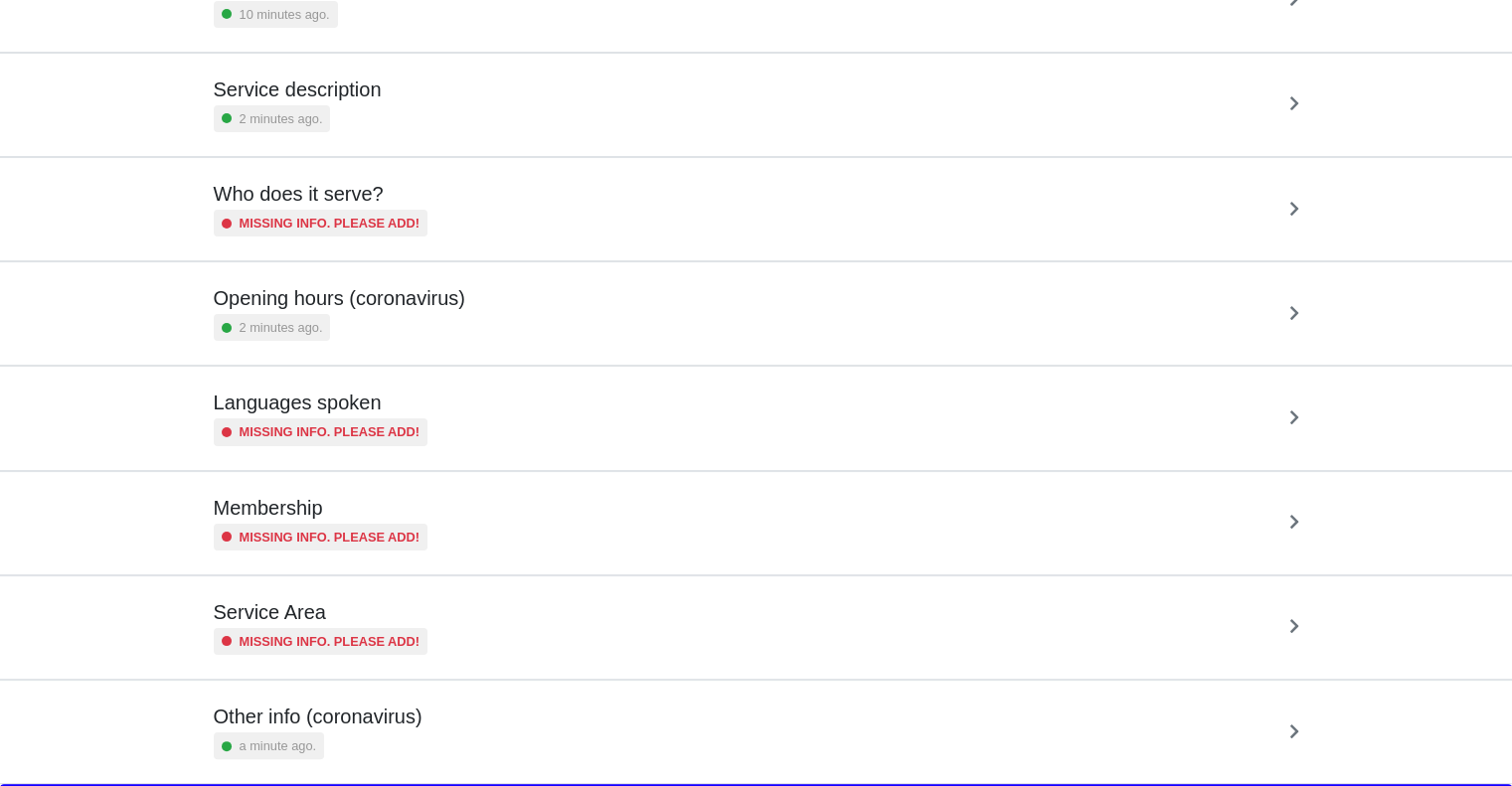 scroll, scrollTop: 245, scrollLeft: 0, axis: vertical 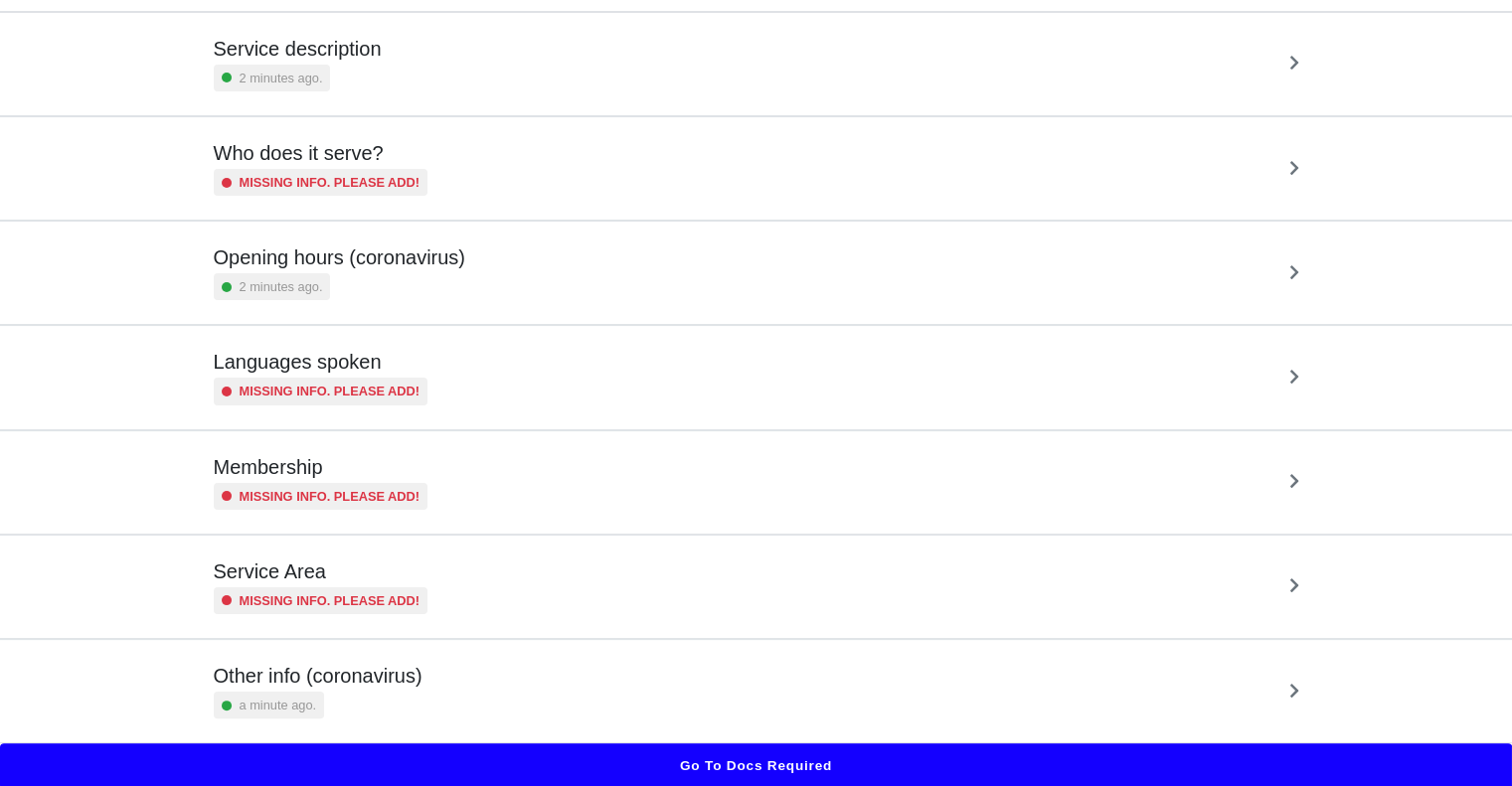 click on "Other info (coronavirus) a minute ago." at bounding box center [756, 691] 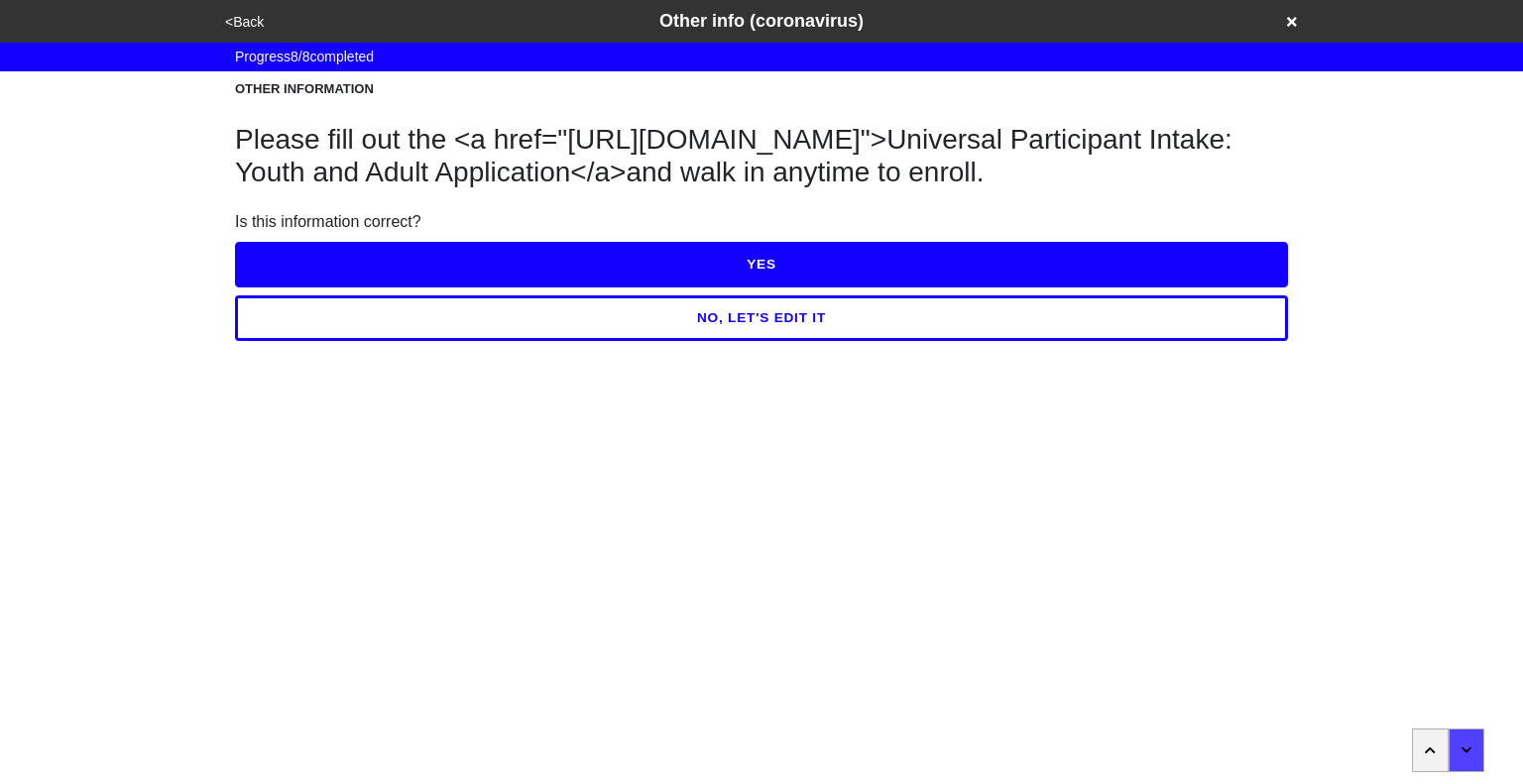 click on "NO, LET'S EDIT IT" at bounding box center (762, 318) 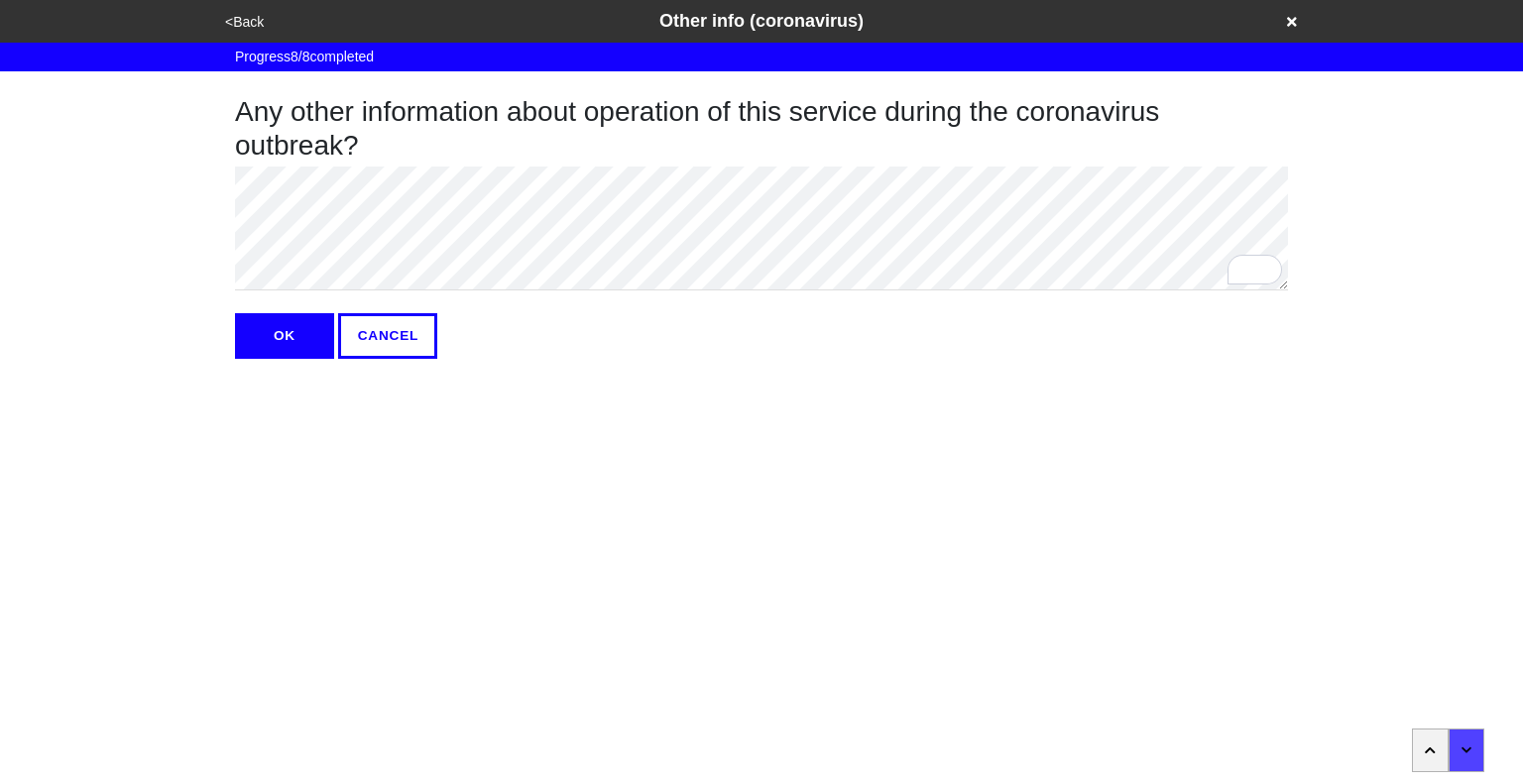click on "OK" at bounding box center (285, 336) 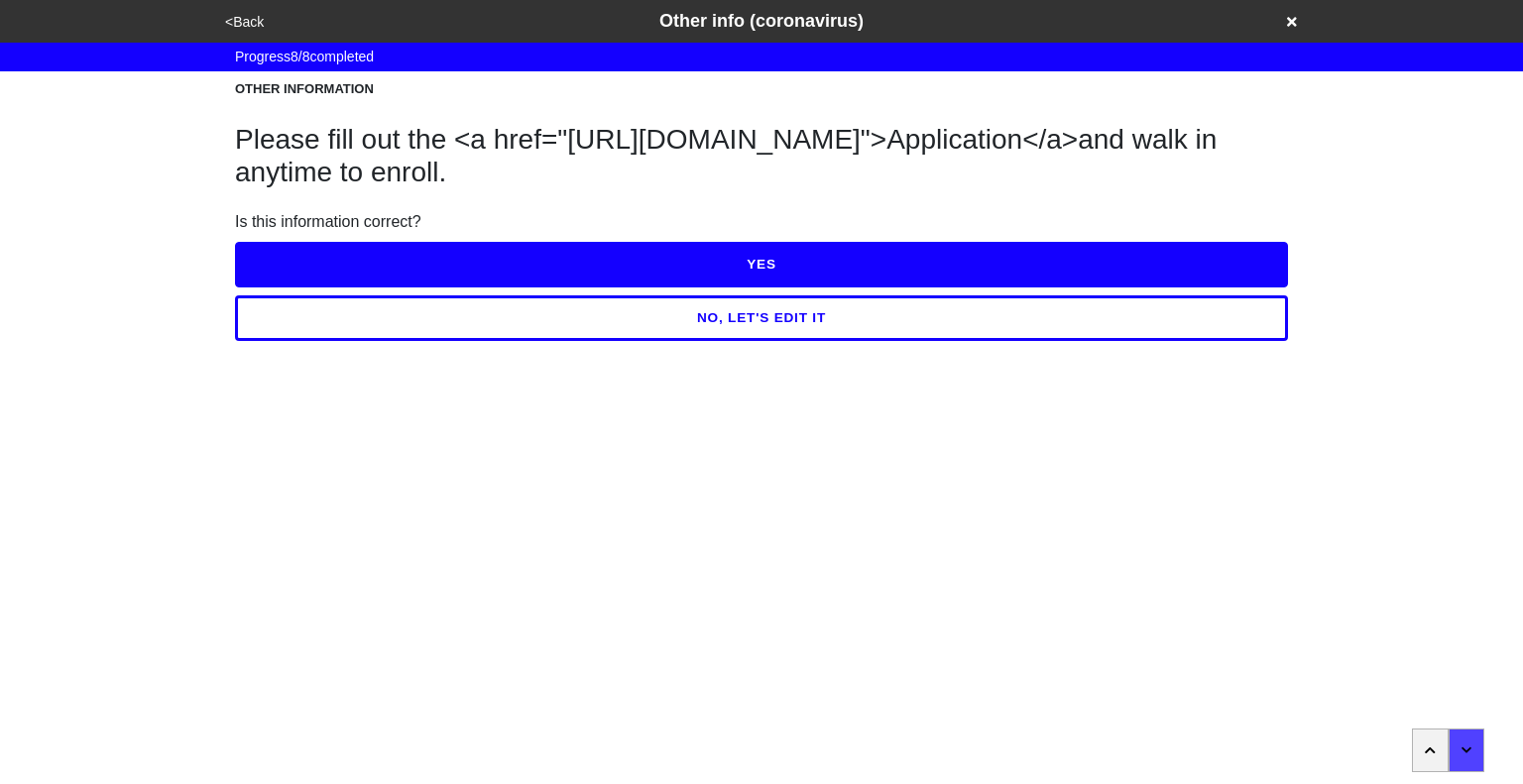 click on "YES" at bounding box center [762, 265] 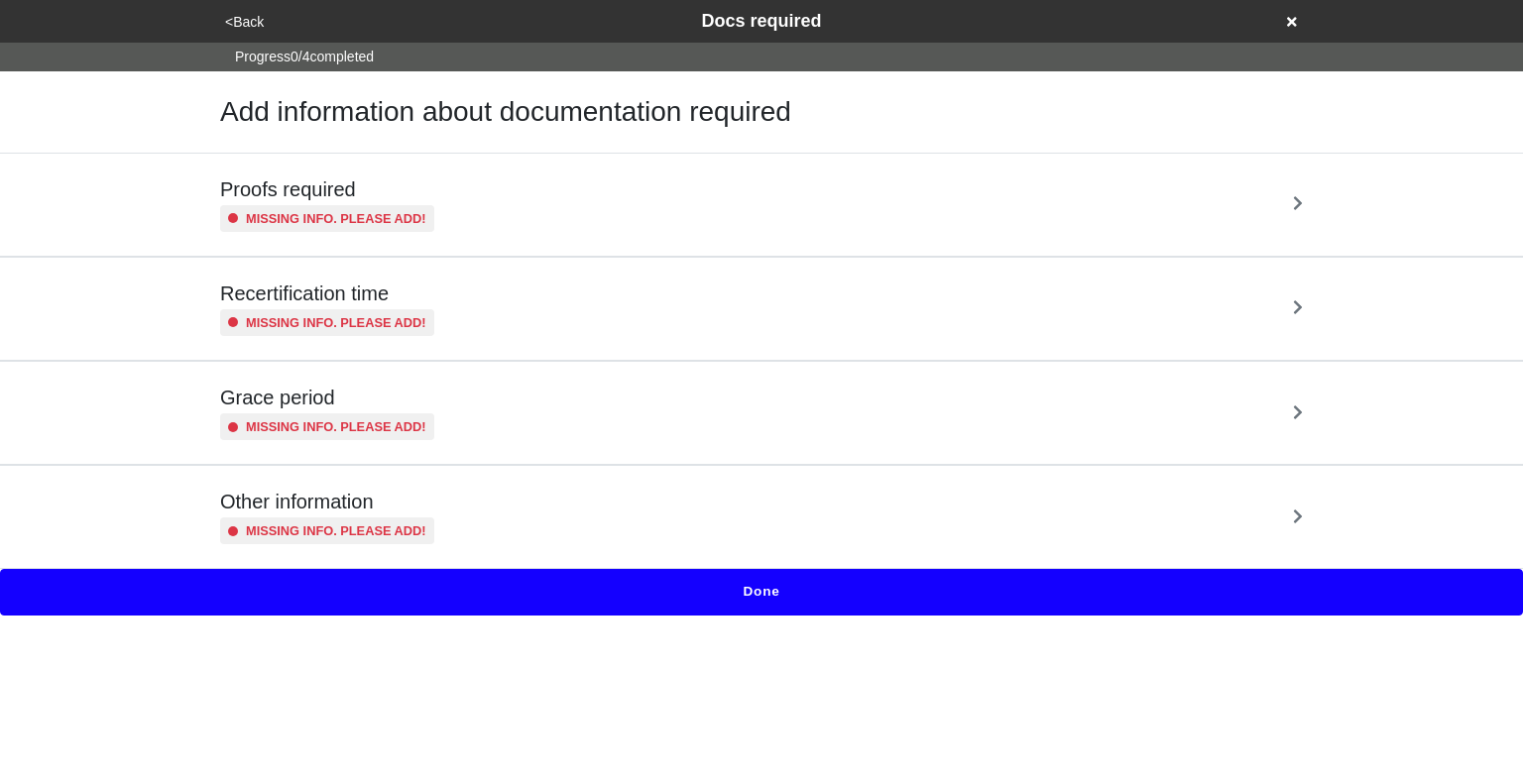 click on "<Back" at bounding box center [244, 22] 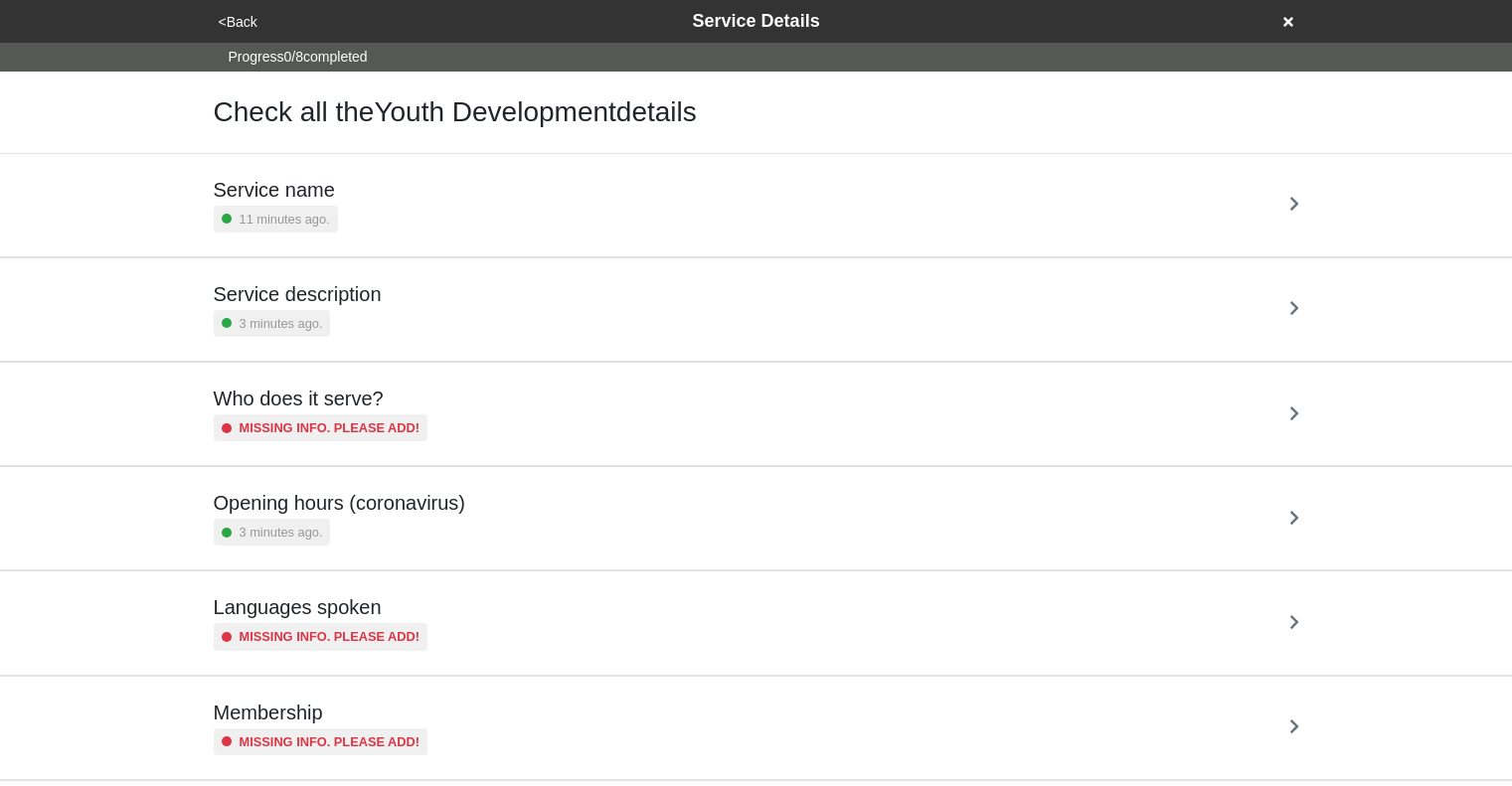 scroll, scrollTop: 245, scrollLeft: 0, axis: vertical 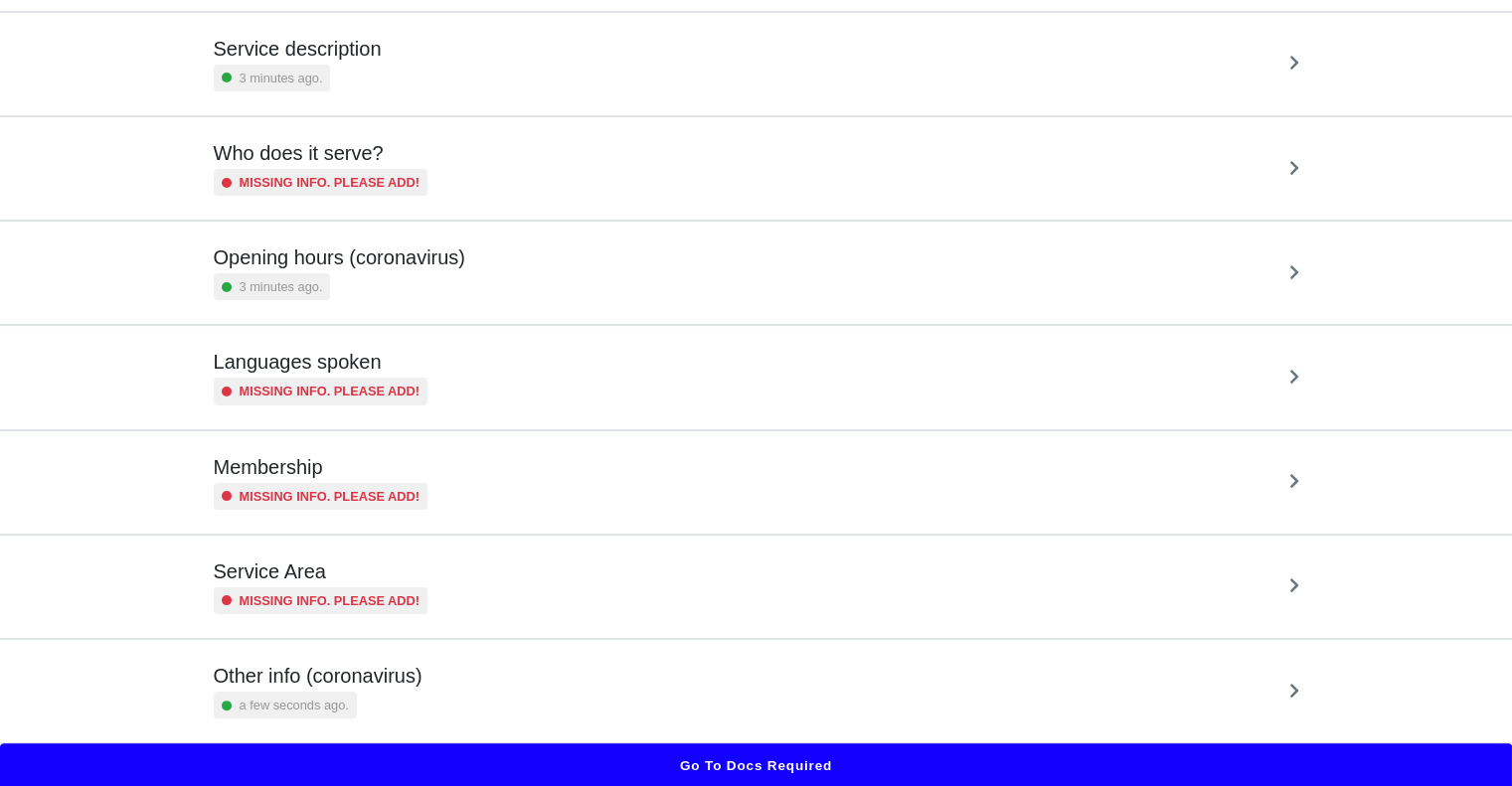 click on "Other info (coronavirus) a few seconds ago." at bounding box center [756, 691] 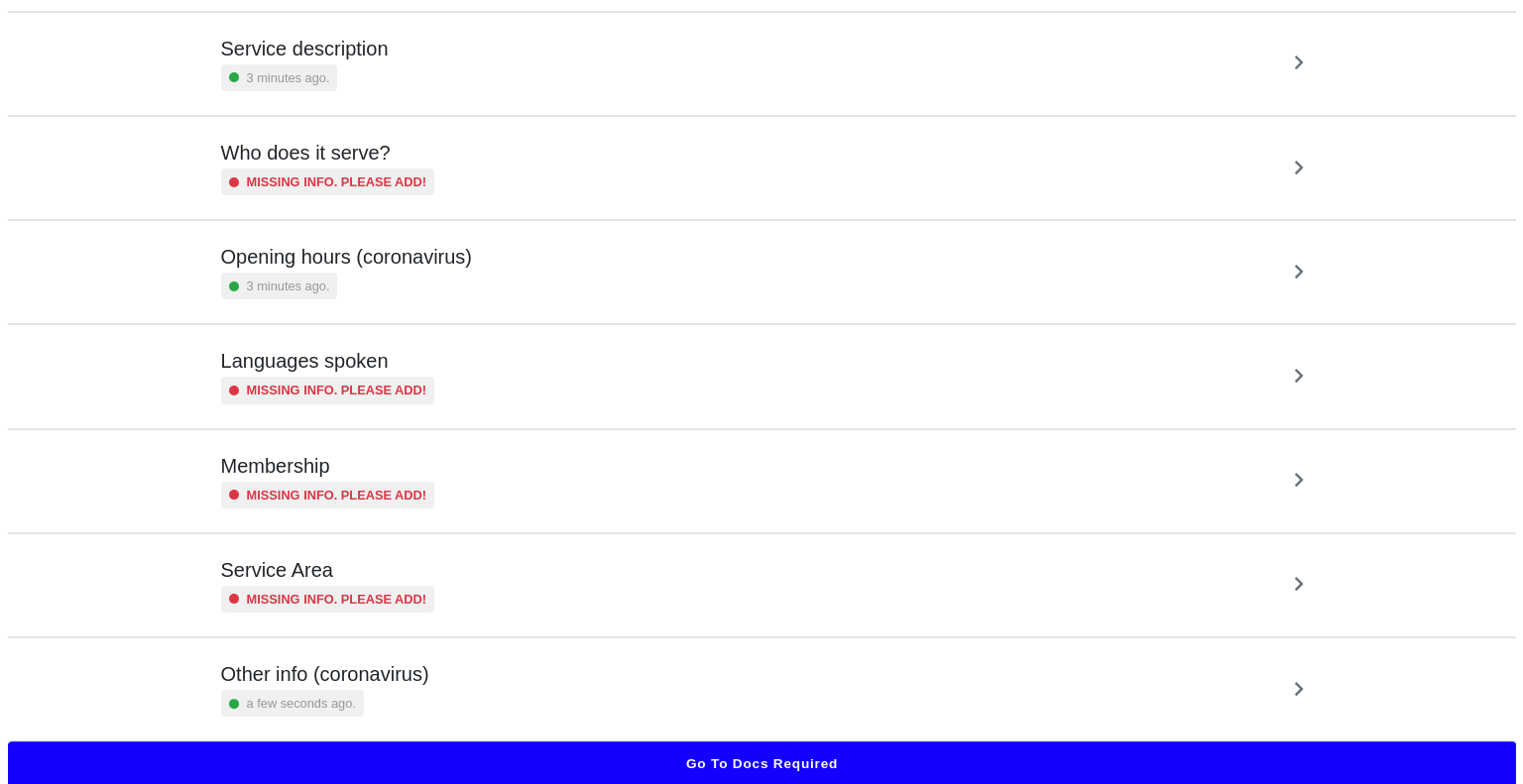 scroll, scrollTop: 0, scrollLeft: 0, axis: both 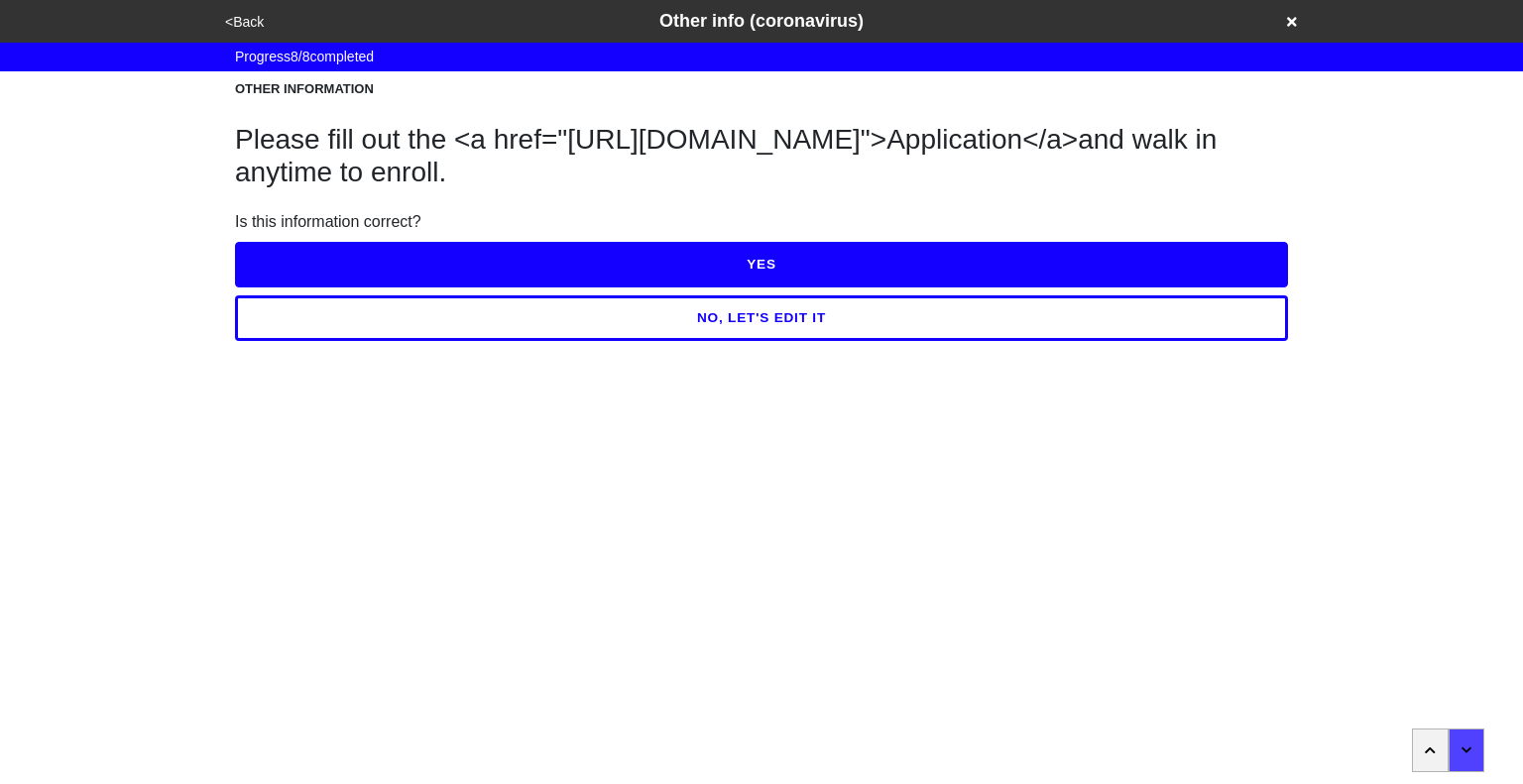 click on "NO, LET'S EDIT IT" at bounding box center (762, 318) 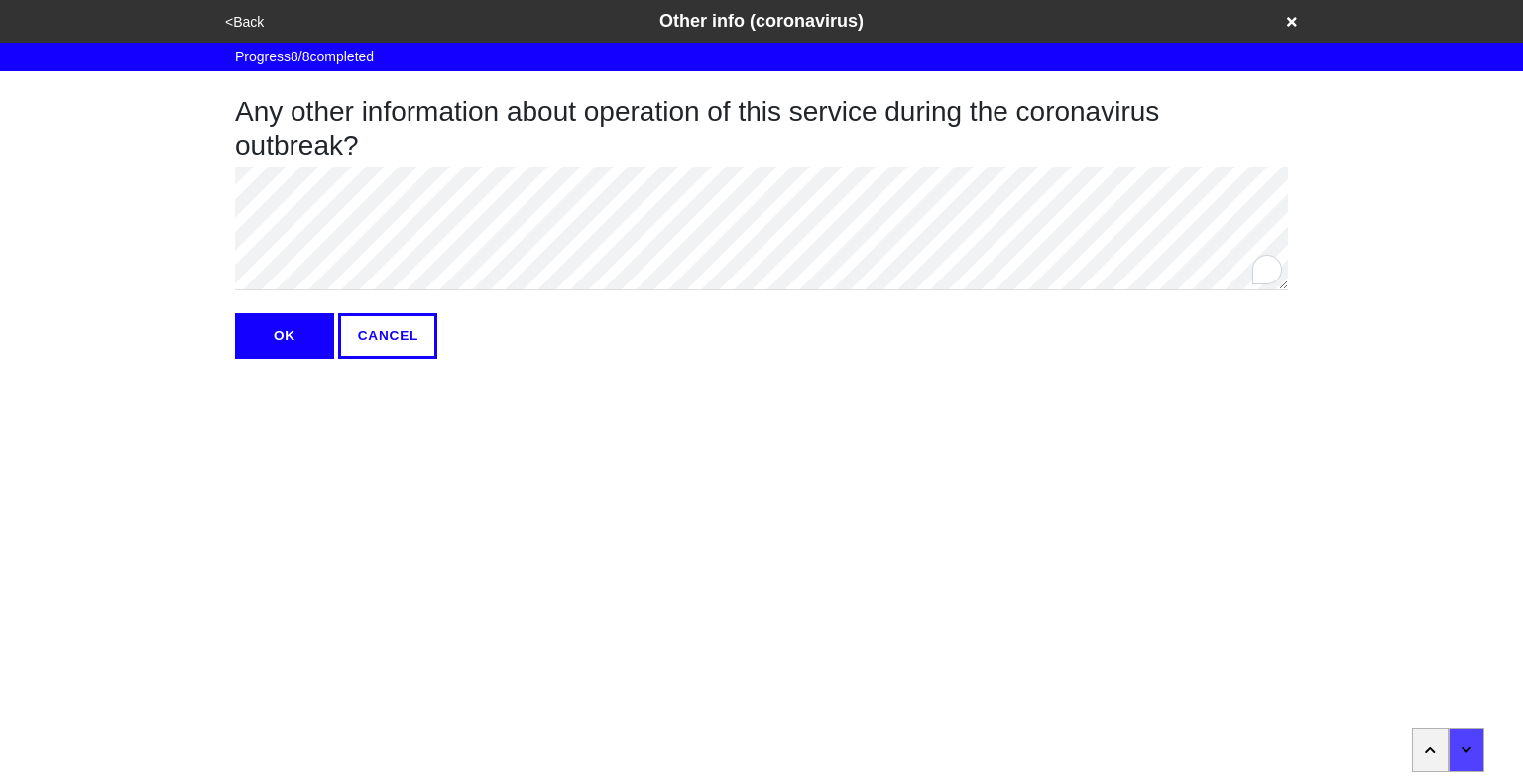 type on "x" 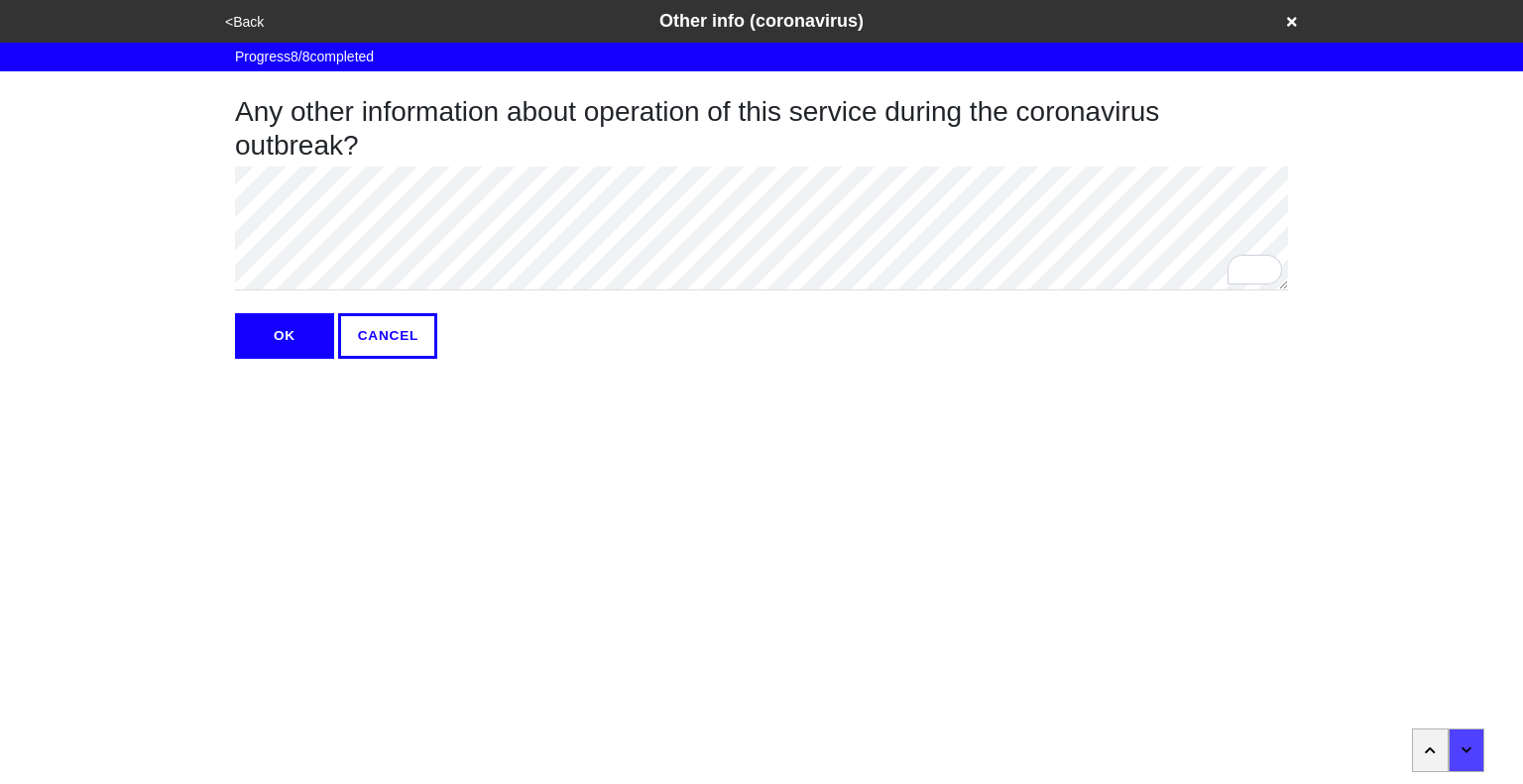 scroll, scrollTop: 0, scrollLeft: 0, axis: both 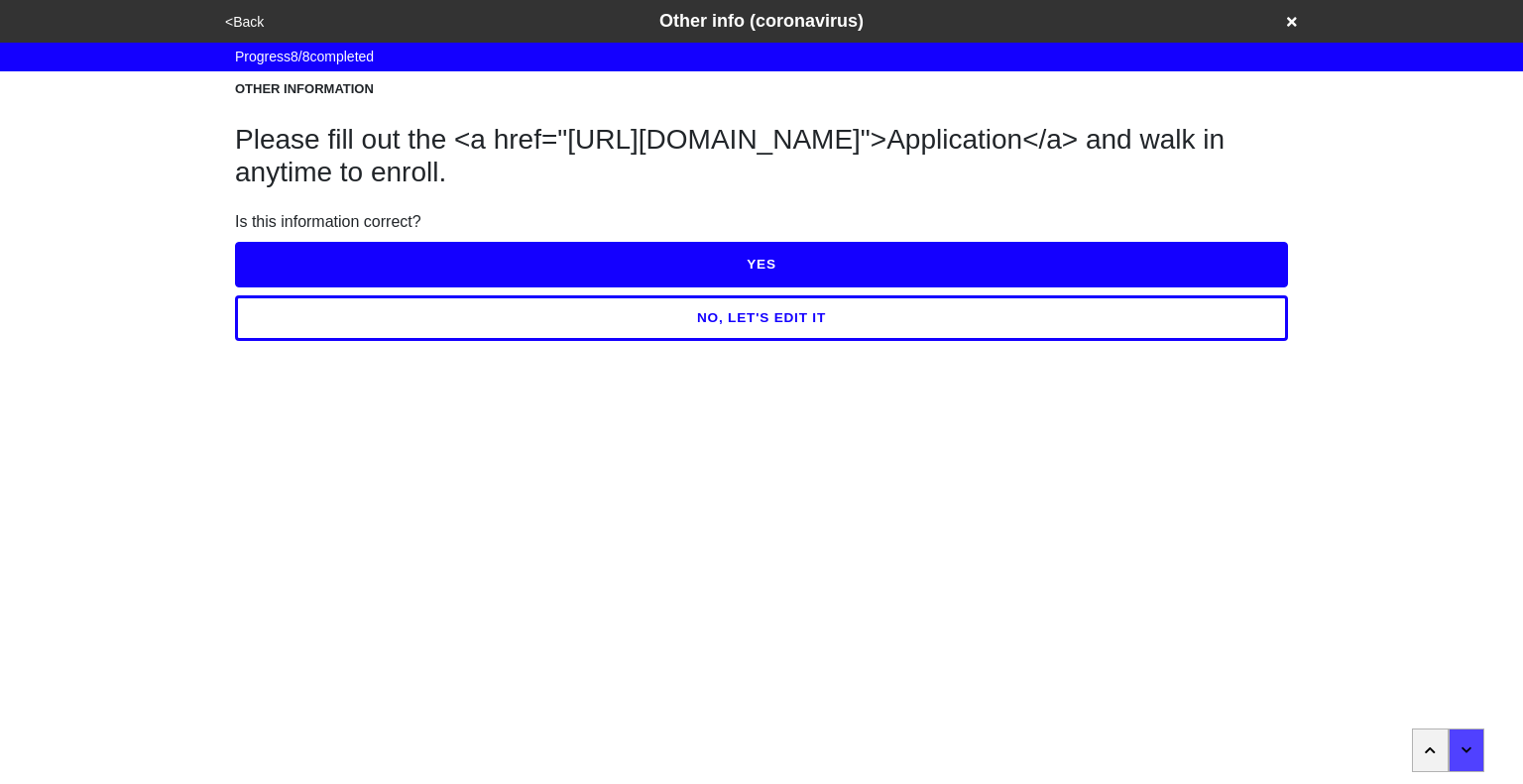 click on "YES" at bounding box center [762, 265] 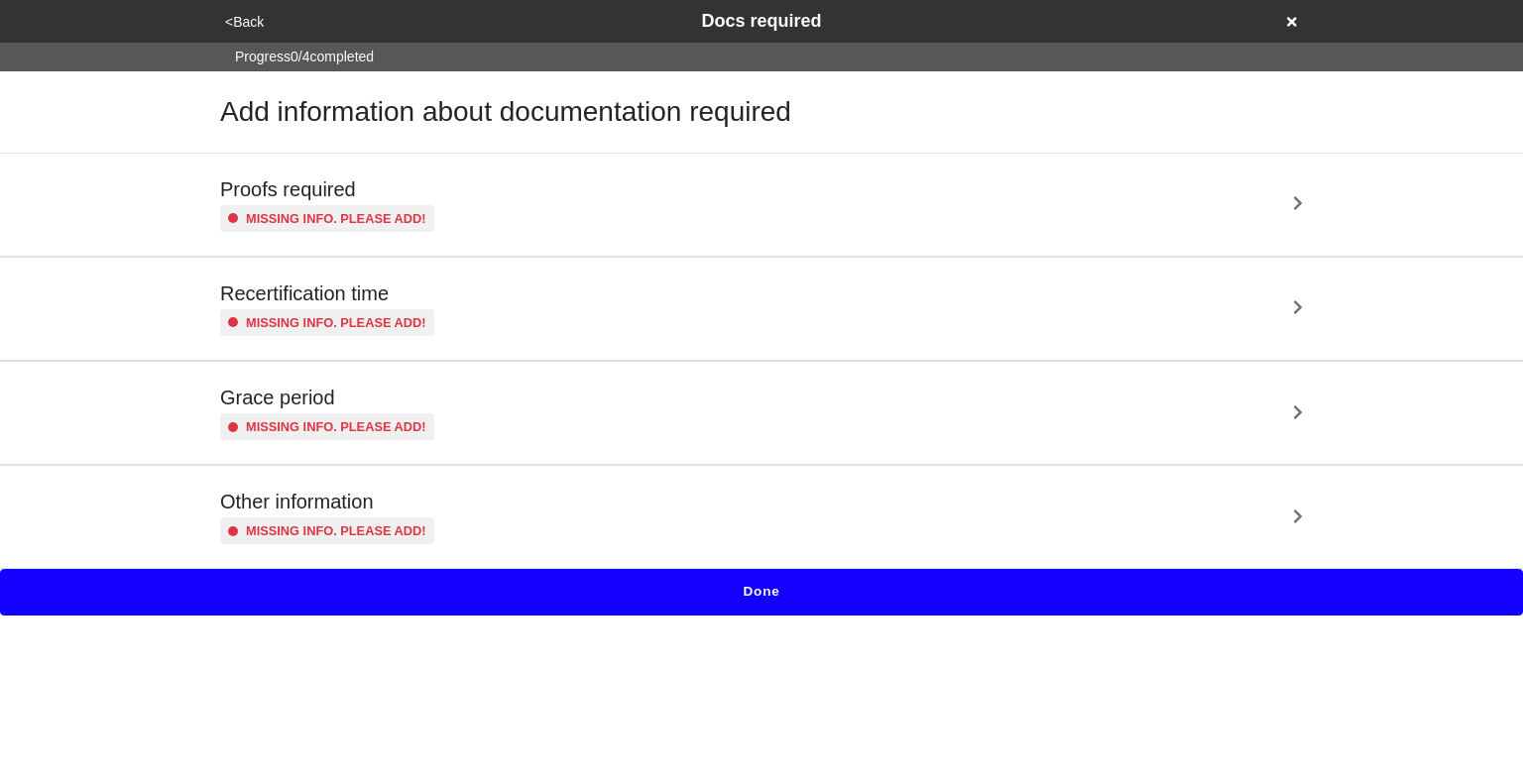 click on "Proofs required Missing info. Please add!" at bounding box center (762, 204) 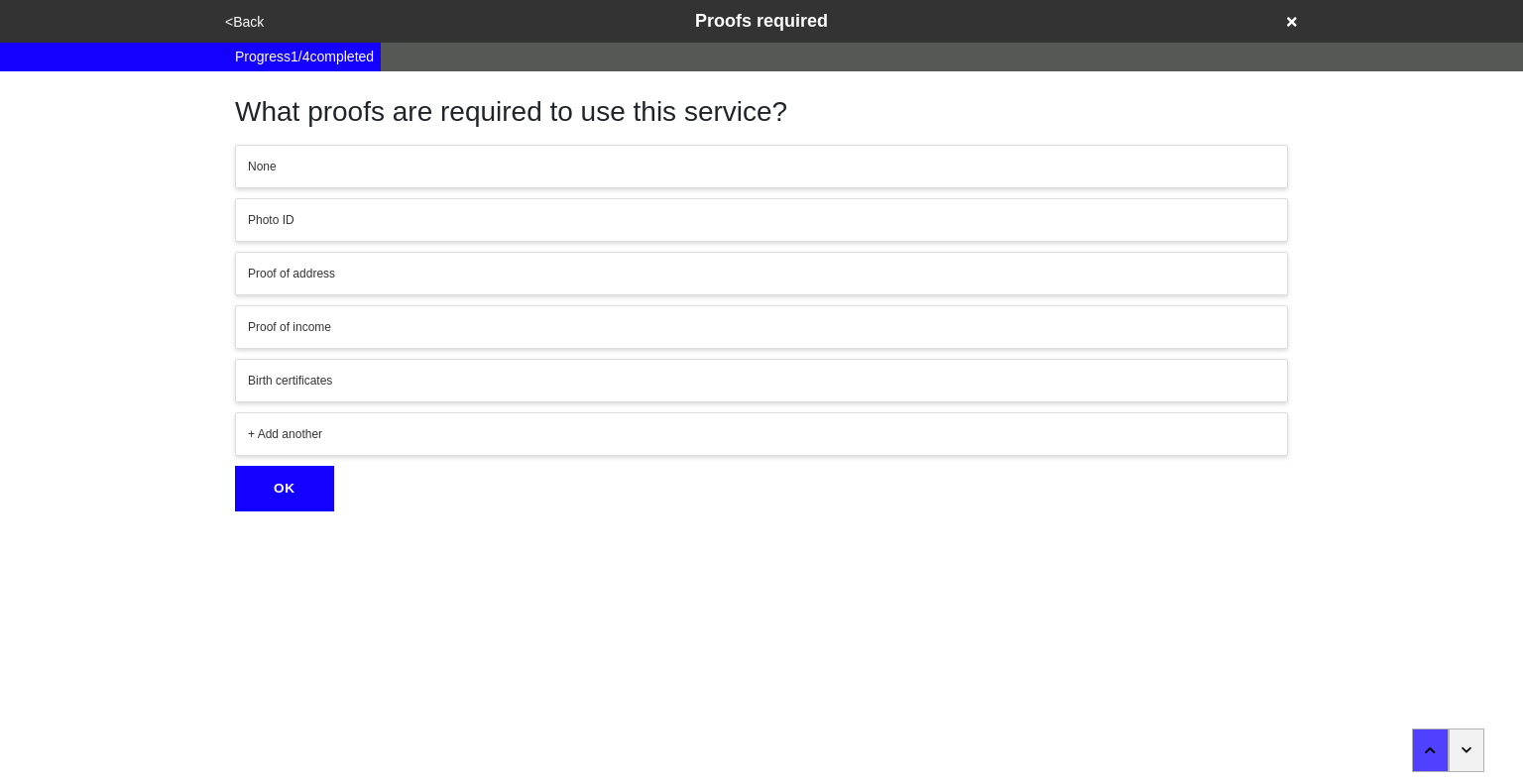 click 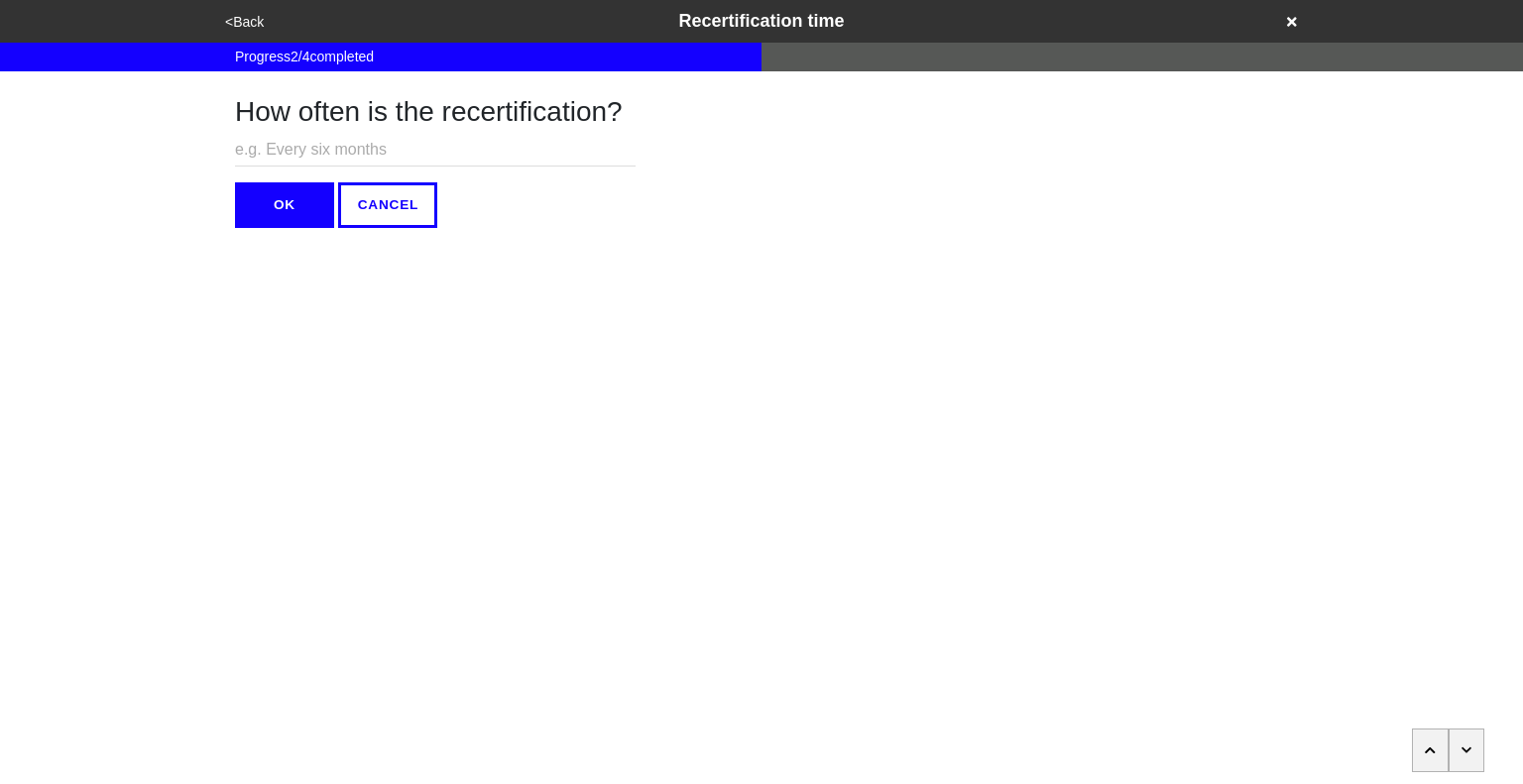 click 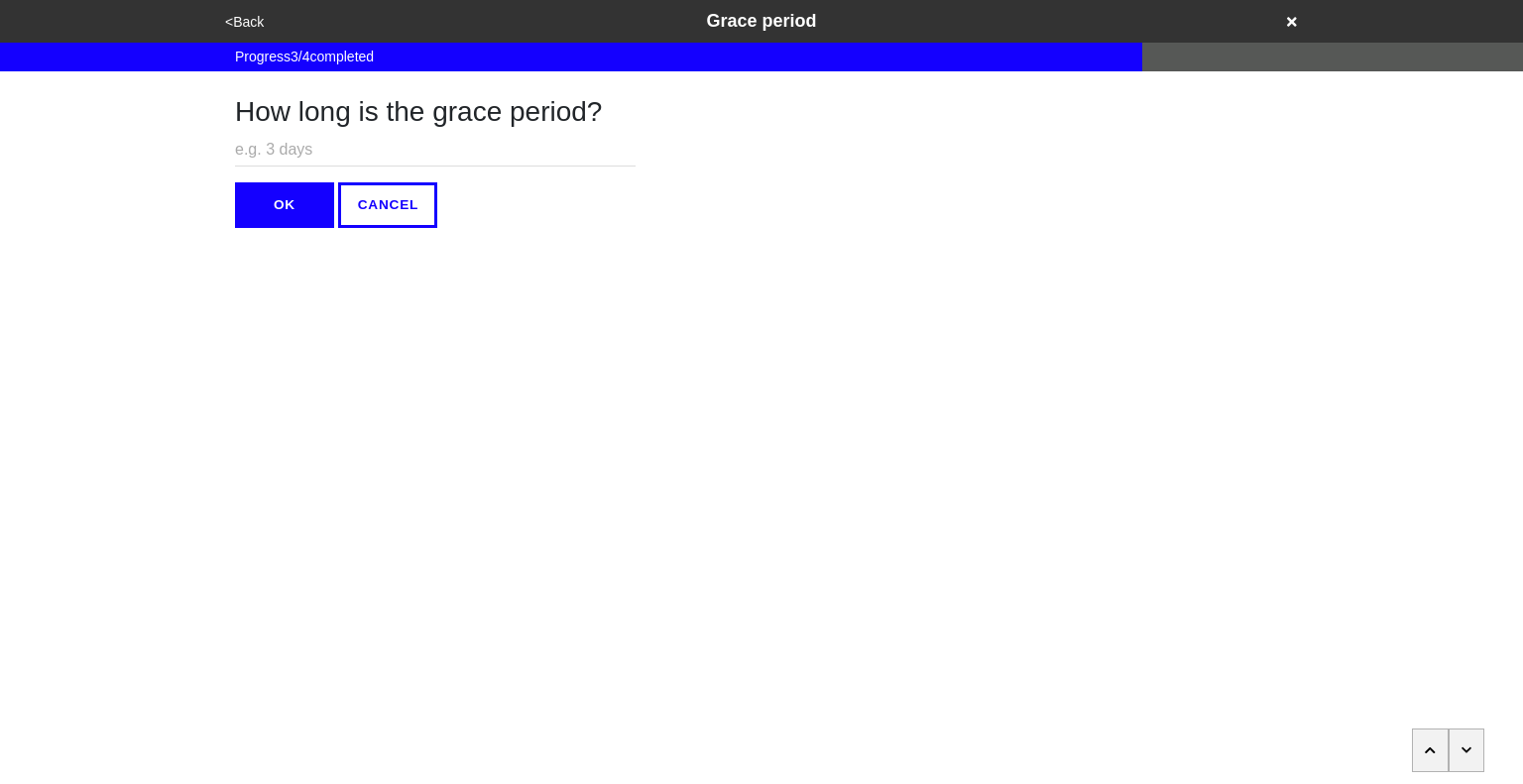click 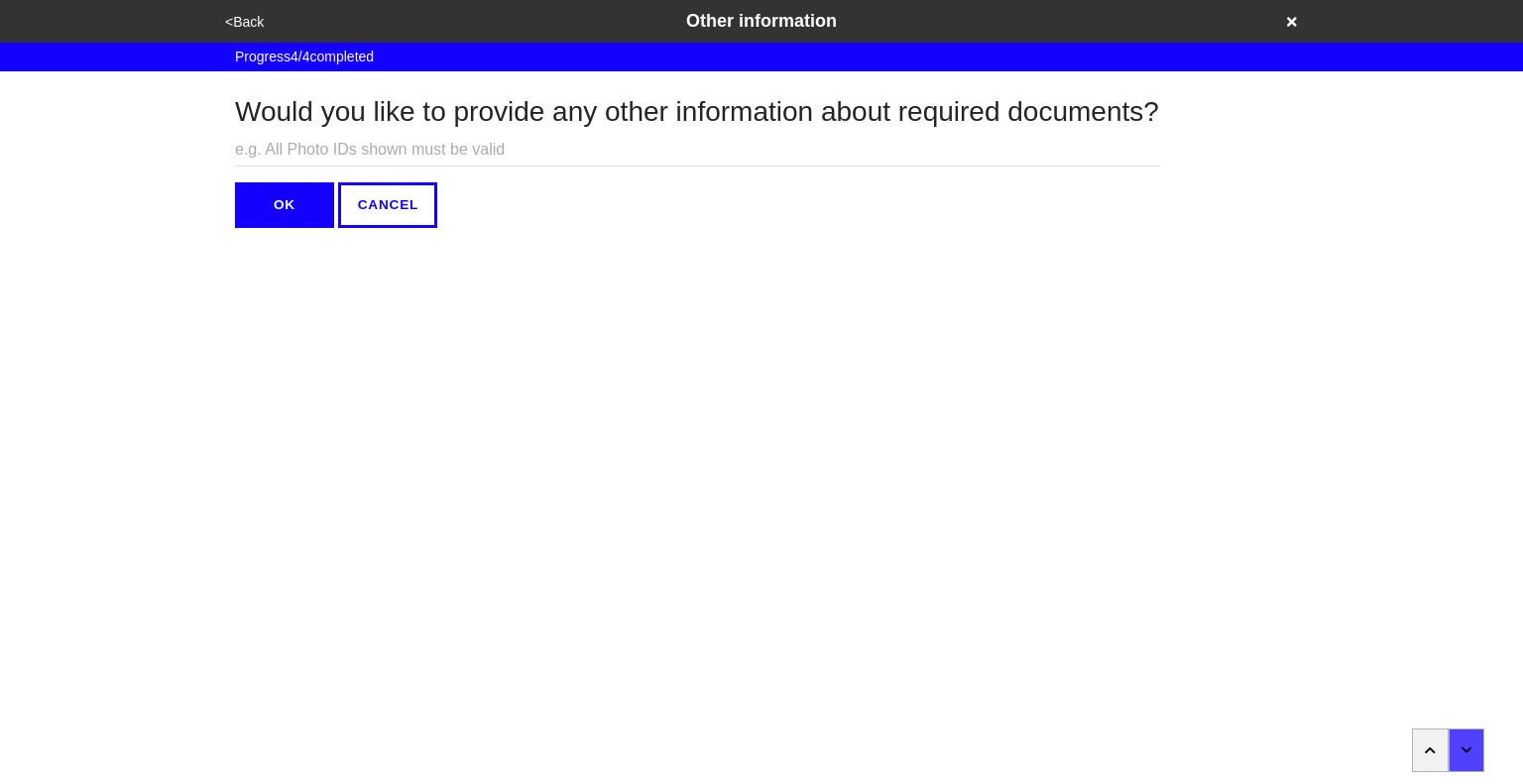 click on "OK" at bounding box center (285, 205) 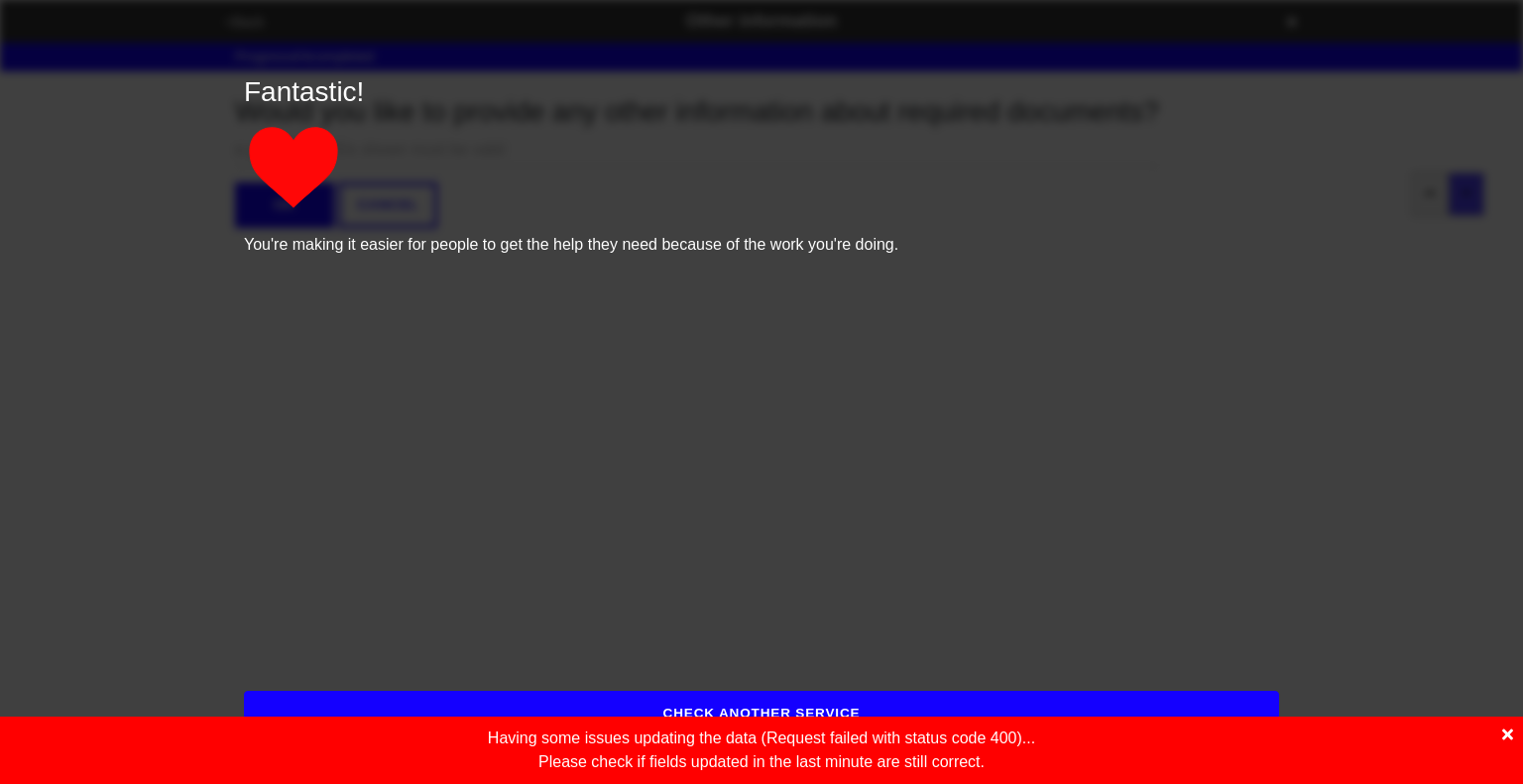 click 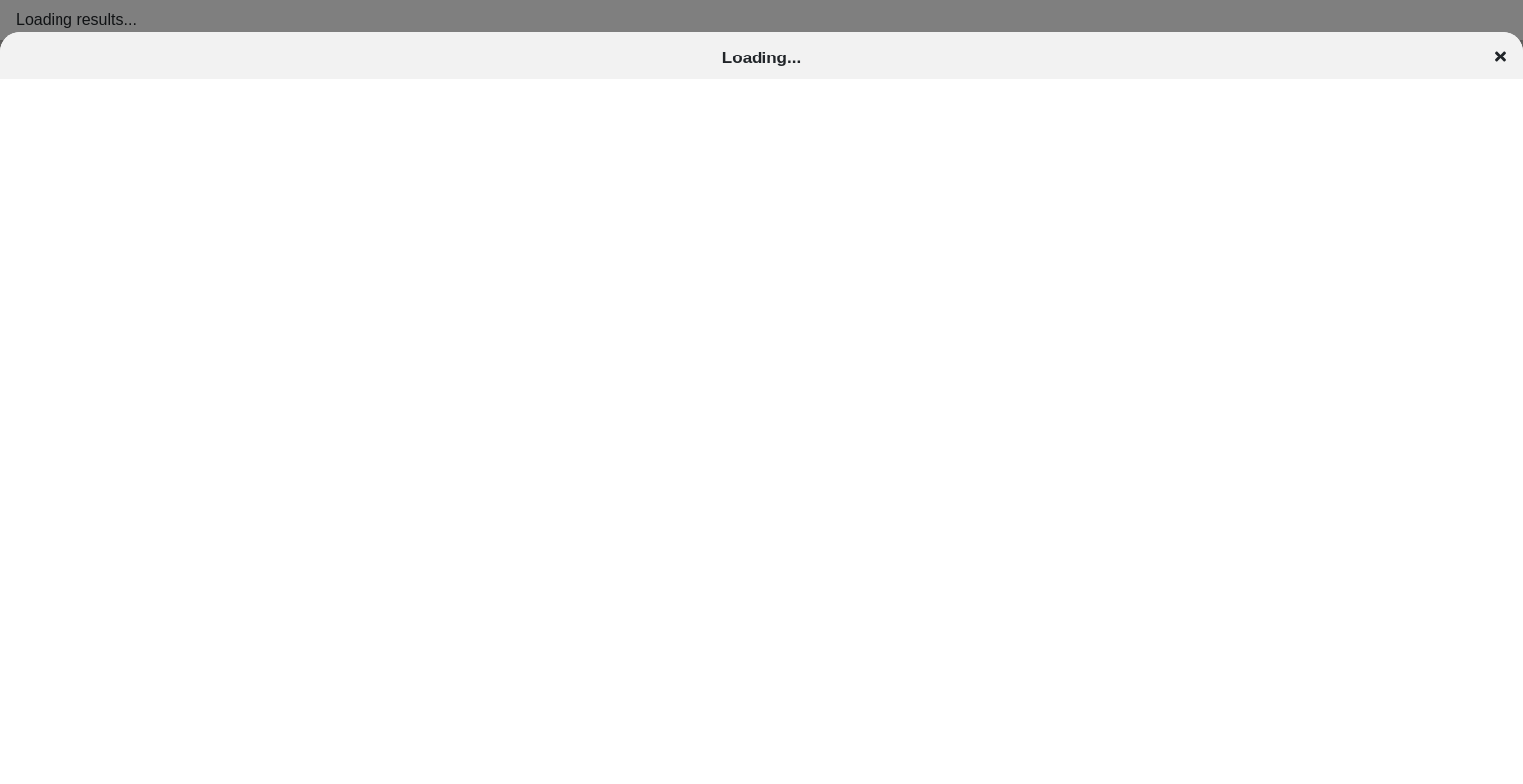 scroll, scrollTop: 0, scrollLeft: 0, axis: both 